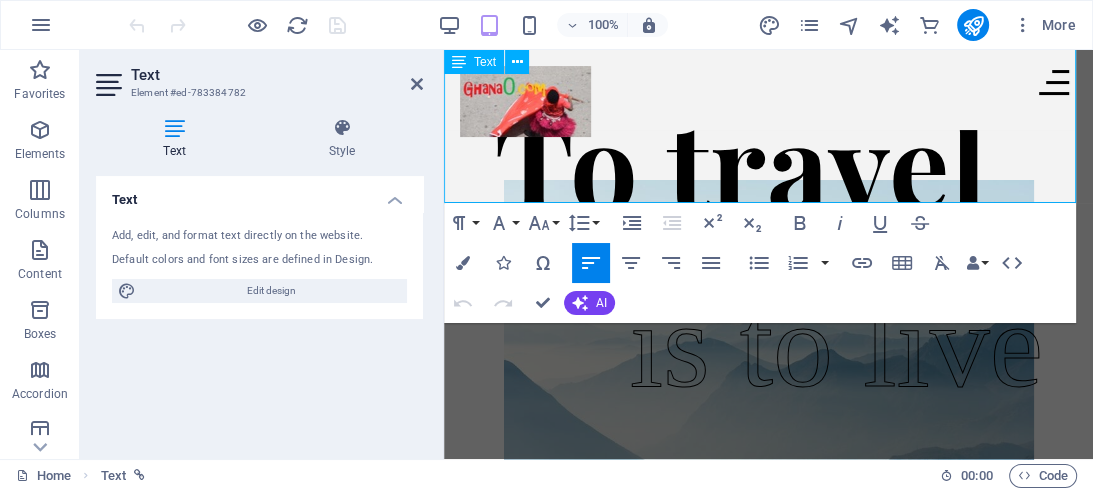 scroll, scrollTop: 905, scrollLeft: 0, axis: vertical 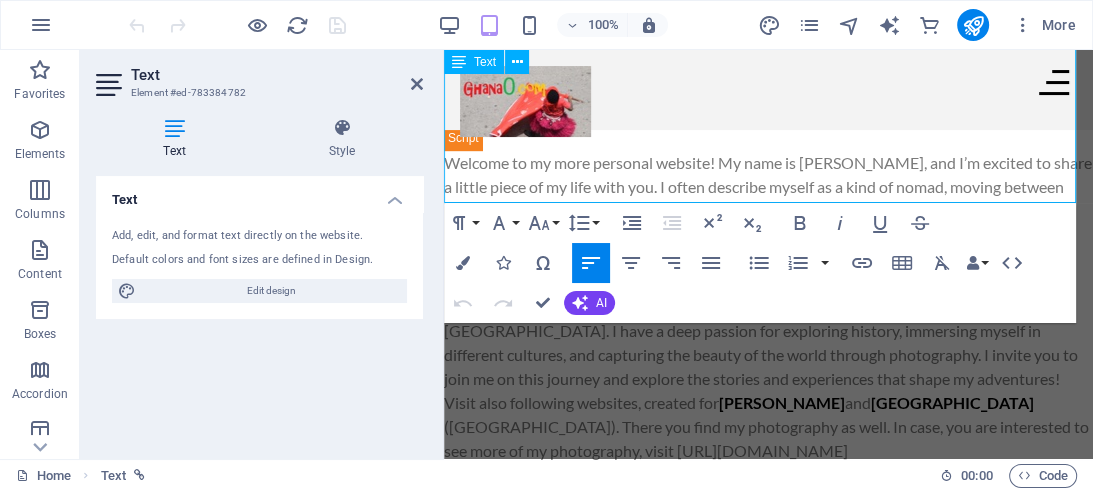 click on "Welcome to my more personal website! My name is [PERSON_NAME], and I’m excited to share a little piece of my life with you. I often describe myself as a kind of nomad, moving between captivating locations across [GEOGRAPHIC_DATA], [GEOGRAPHIC_DATA], and [GEOGRAPHIC_DATA]. I have even made a memorable trip to [US_STATE], in the [GEOGRAPHIC_DATA], which added to my diverse experiences. My life primarily revolves around two incredible places: the beautiful landscapes of [GEOGRAPHIC_DATA] in the [GEOGRAPHIC_DATA] and the vibrant culture of [GEOGRAPHIC_DATA] in [GEOGRAPHIC_DATA]. I have a deep passion for exploring history, immersing myself in different cultures, and capturing the beauty of the world through photography. I invite you to join me on this journey and explore the stories and experiences that shape my adventures! Visit also following websites, created for  [PERSON_NAME]  and  [GEOGRAPHIC_DATA]  ([GEOGRAPHIC_DATA]). There you find my photography as well. In case, you are interested to see more of my photography, visit [URL][DOMAIN_NAME]" at bounding box center (768, 307) 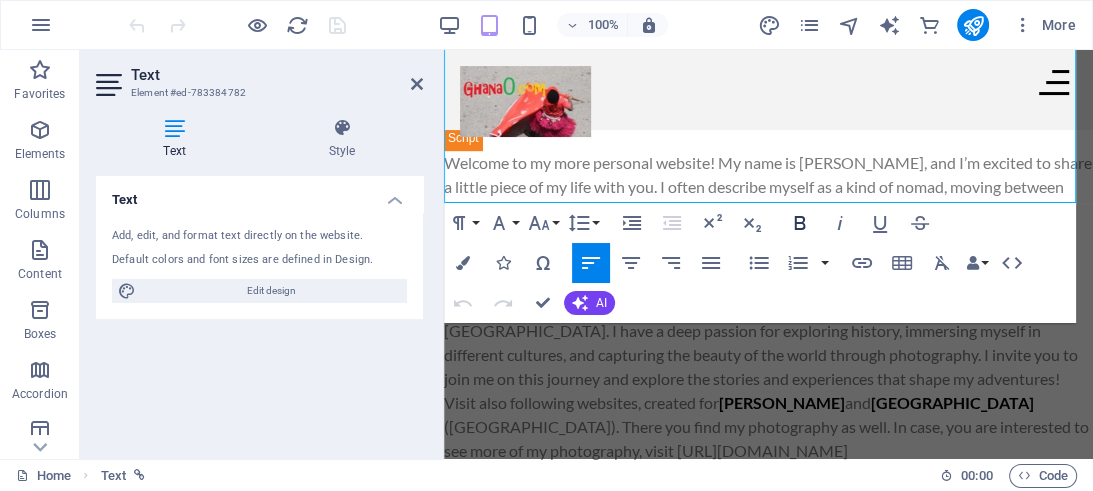 click 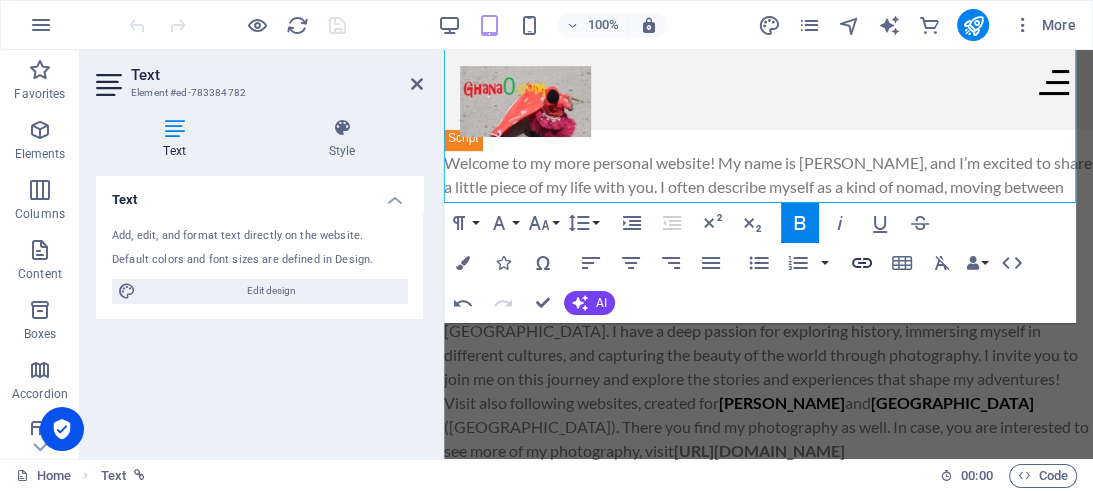 click 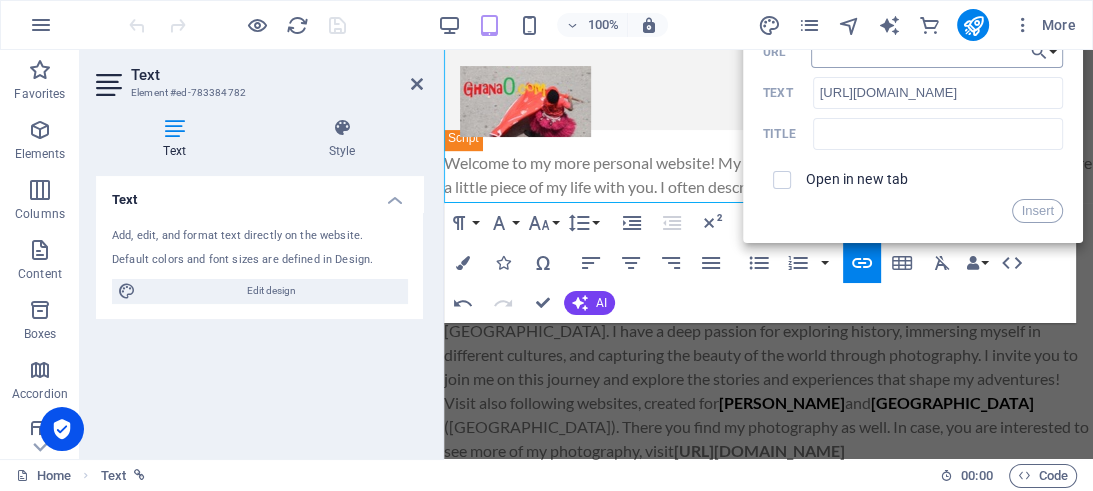 click on "URL" at bounding box center [937, 52] 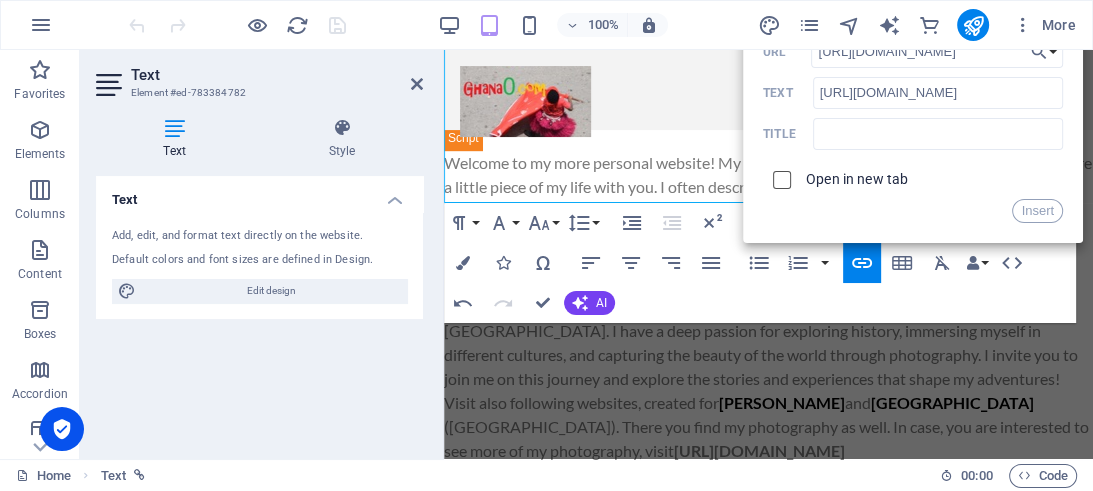 type on "[URL][DOMAIN_NAME]" 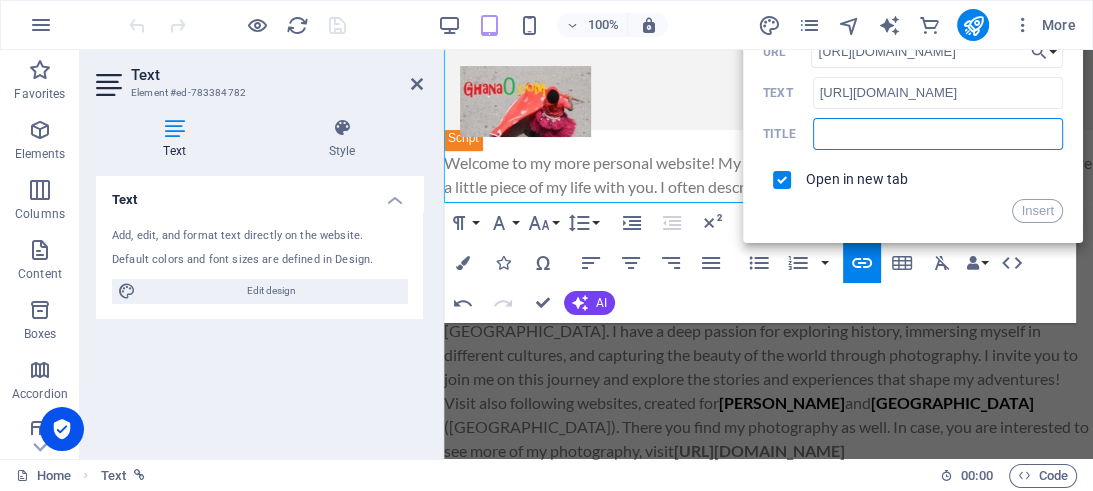 click at bounding box center [938, 134] 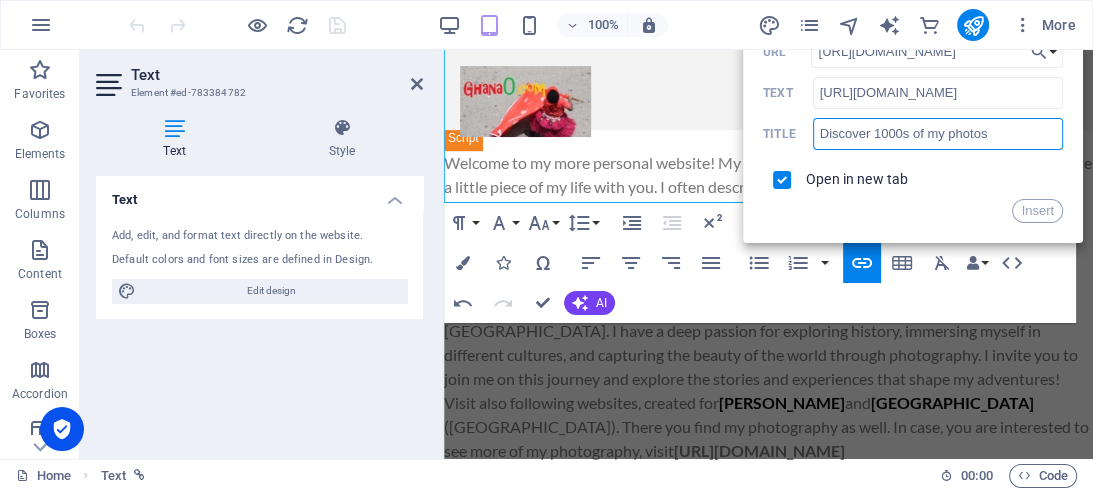 type on "Discover 1000s of my photos!" 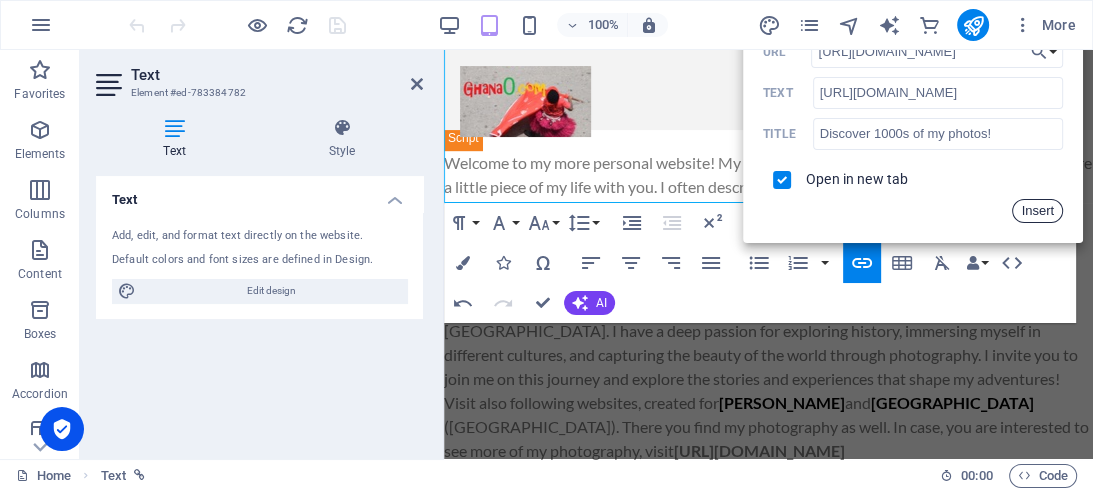 click on "Insert" at bounding box center [1037, 211] 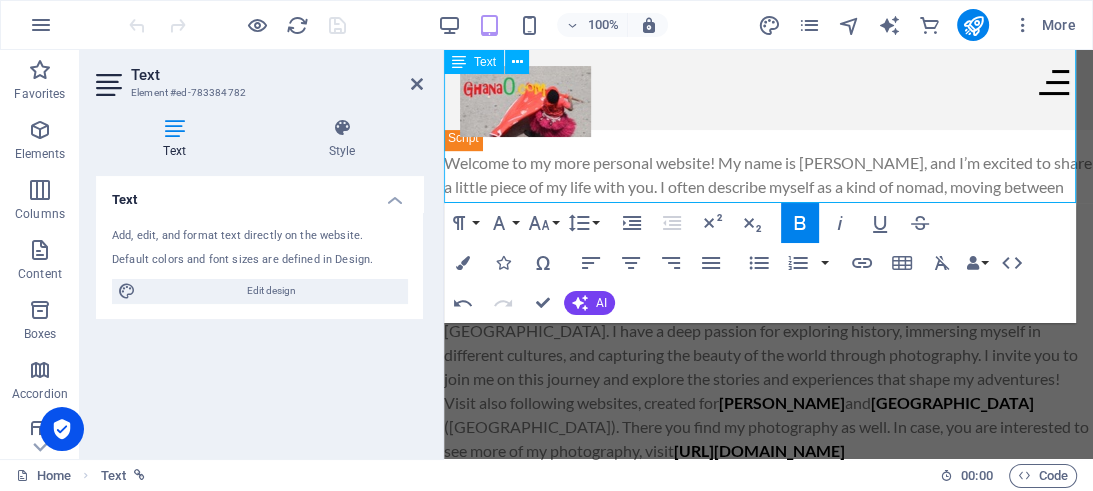 click on "Welcome to my more personal website! My name is [PERSON_NAME], and I’m excited to share a little piece of my life with you. I often describe myself as a kind of nomad, moving between captivating locations across [GEOGRAPHIC_DATA], [GEOGRAPHIC_DATA], and [GEOGRAPHIC_DATA]. I have even made a memorable trip to [US_STATE], in the [GEOGRAPHIC_DATA], which added to my diverse experiences. My life primarily revolves around two incredible places: the beautiful landscapes of [GEOGRAPHIC_DATA] in the [GEOGRAPHIC_DATA] and the vibrant culture of [GEOGRAPHIC_DATA] in [GEOGRAPHIC_DATA]. I have a deep passion for exploring history, immersing myself in different cultures, and capturing the beauty of the world through photography. I invite you to join me on this journey and explore the stories and experiences that shape my adventures! Visit also following websites, created for  [PERSON_NAME]  and  [GEOGRAPHIC_DATA]  ([GEOGRAPHIC_DATA]). There you find my photography as well. In case, you are interested to see more of my photography, visit  [URL][DOMAIN_NAME]" at bounding box center [768, 307] 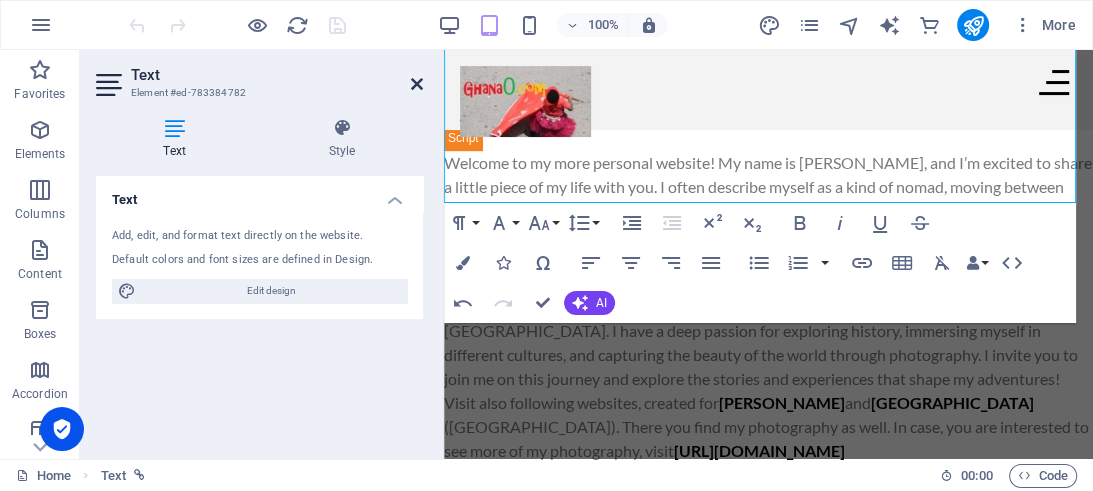drag, startPoint x: 418, startPoint y: 86, endPoint x: 319, endPoint y: 28, distance: 114.73883 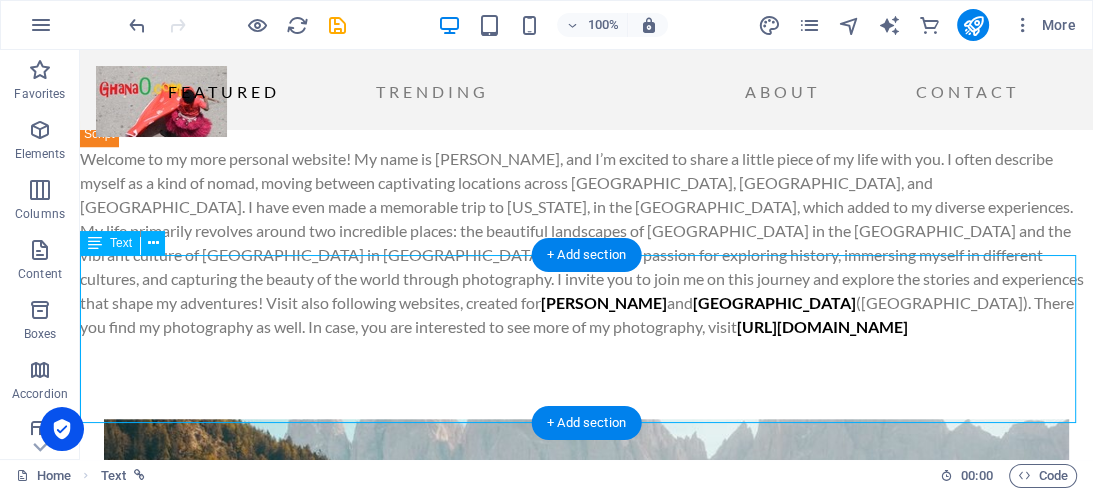 scroll, scrollTop: 868, scrollLeft: 0, axis: vertical 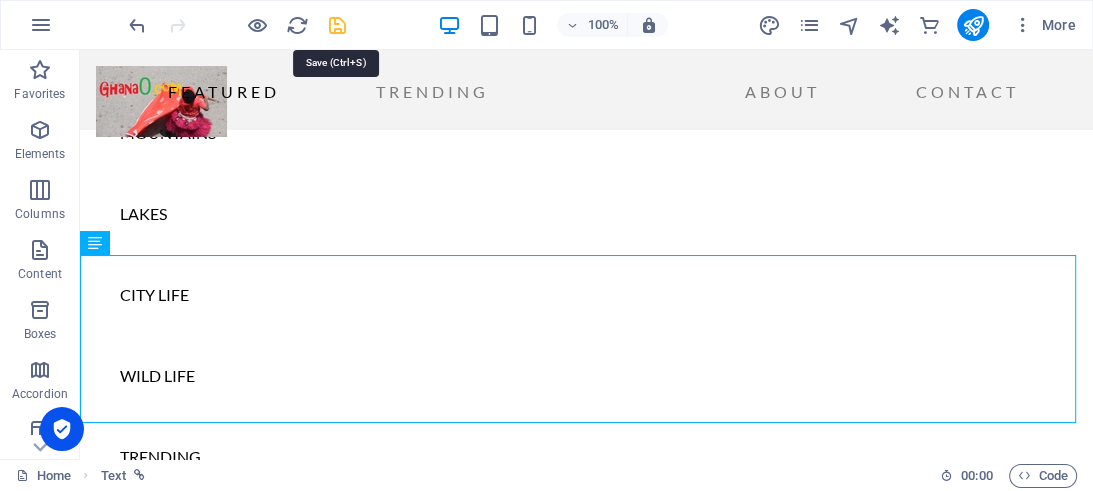 drag, startPoint x: 333, startPoint y: 26, endPoint x: 312, endPoint y: 220, distance: 195.13329 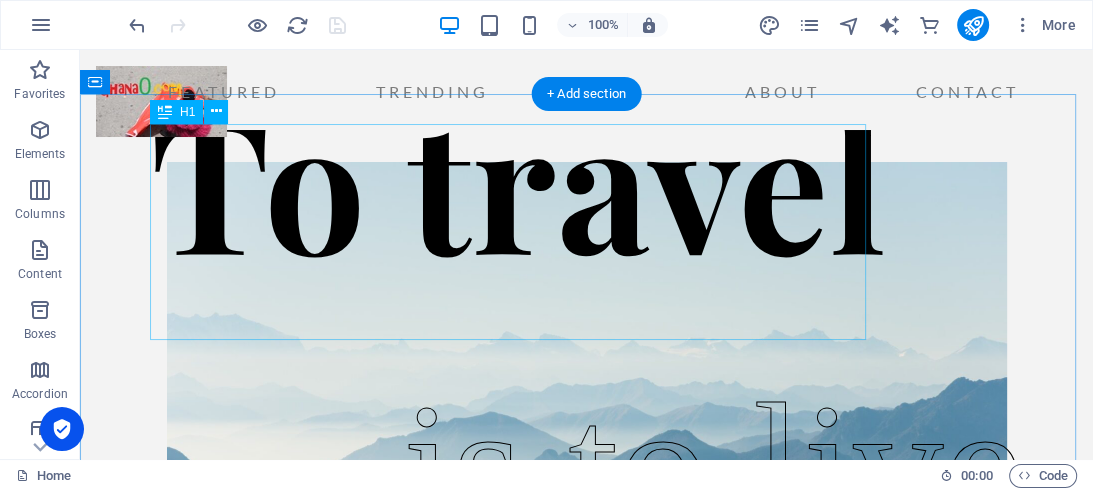 scroll, scrollTop: 0, scrollLeft: 0, axis: both 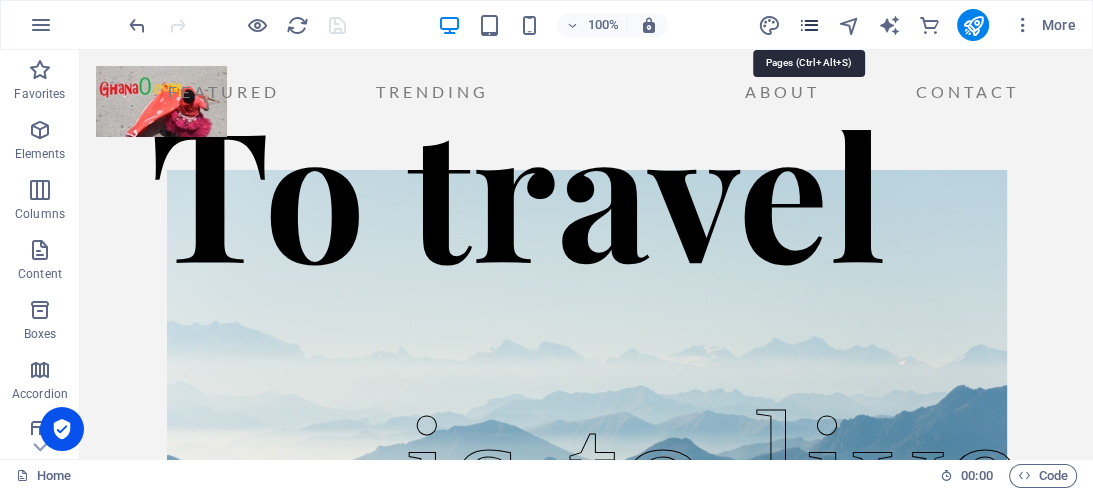 click at bounding box center [808, 25] 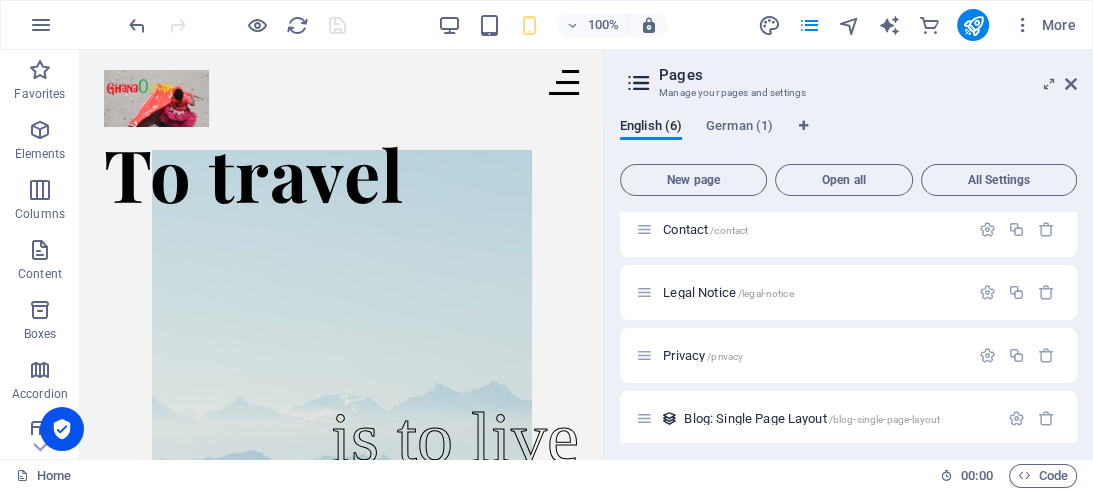 scroll, scrollTop: 147, scrollLeft: 0, axis: vertical 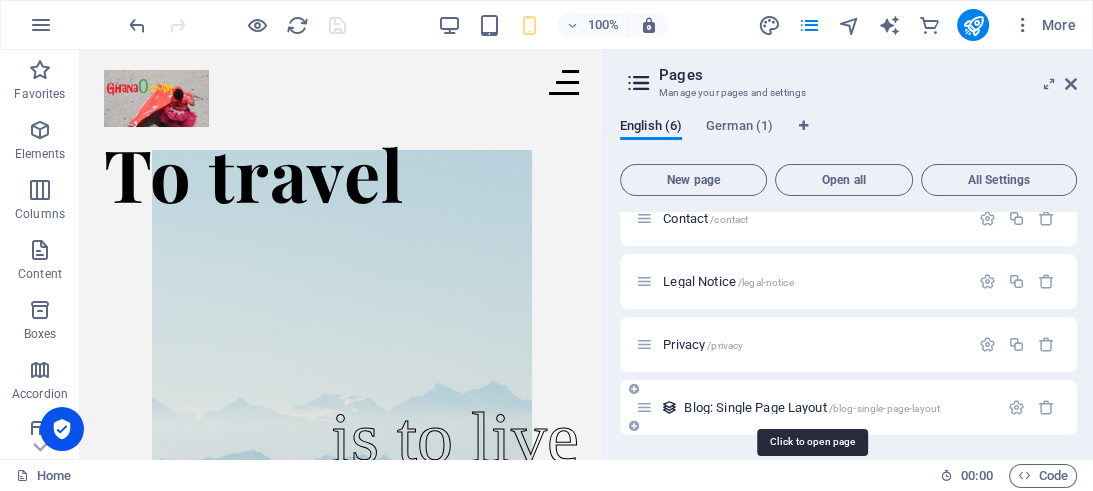 click on "Blog: Single Page Layout /blog-single-page-layout" at bounding box center (812, 407) 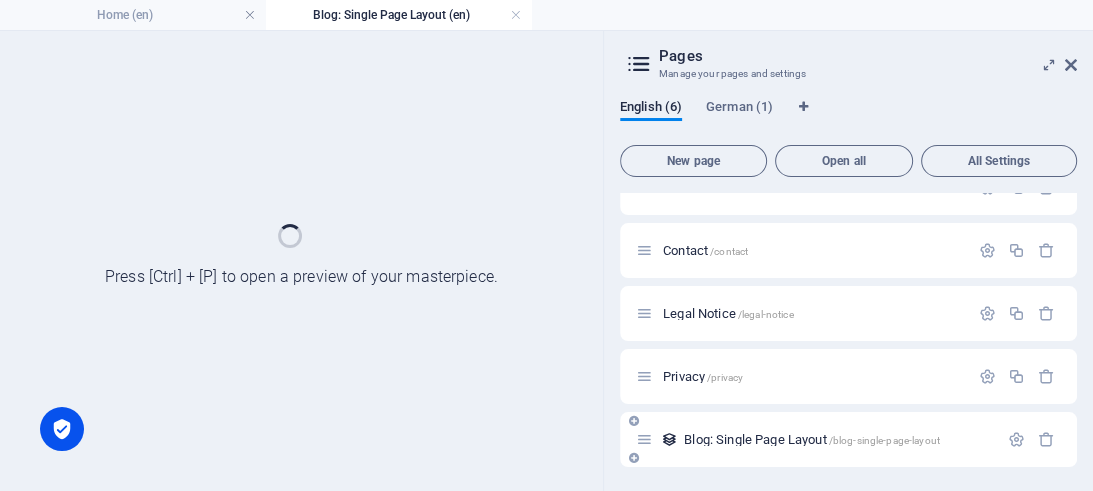 scroll, scrollTop: 96, scrollLeft: 0, axis: vertical 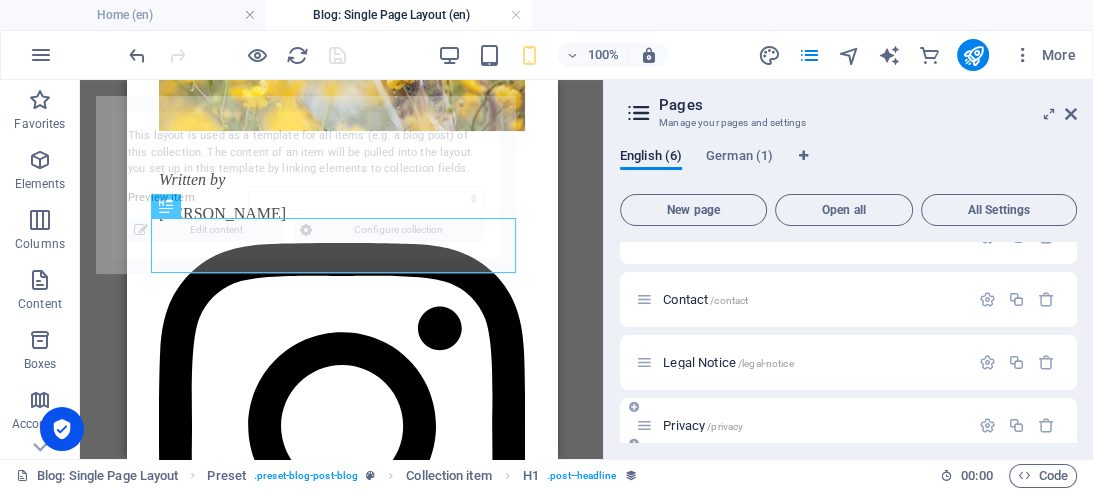 select on "683f3106ef9c86fd870a47ae" 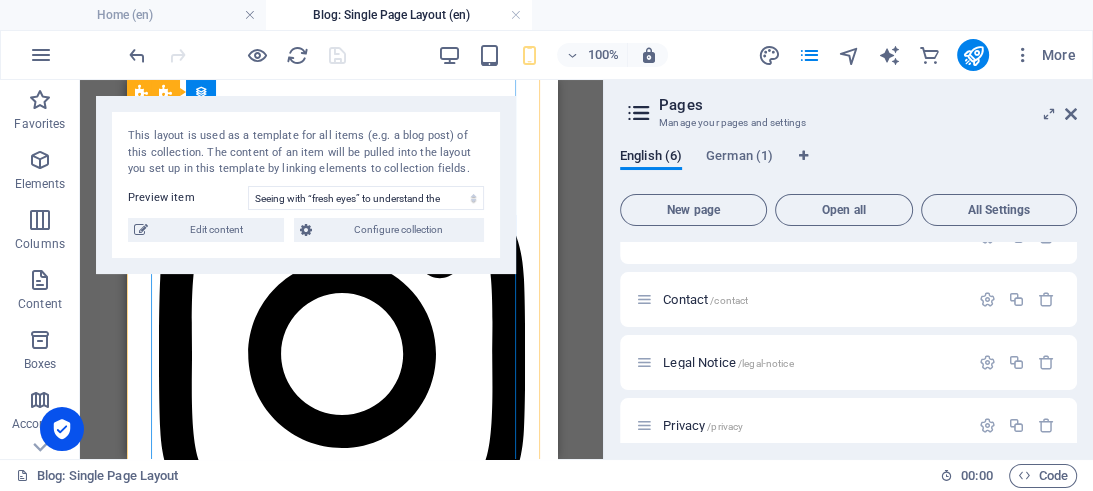 scroll, scrollTop: 514, scrollLeft: 0, axis: vertical 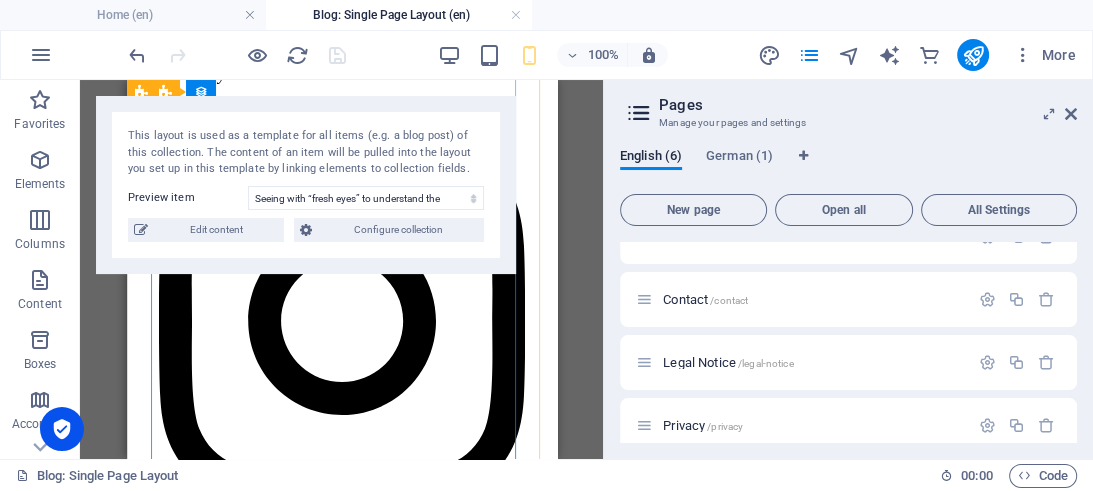 click on "Prepare to embark on an exhilarating adventure with me as I set out on a quest to explore a vibrant tapestry of countries scattered across the globe. This journey will allow us to immerse ourselves deeply in the diverse and rich cultures, age-old traditions, and breathtaking landscapes that each destination has to offer. Together, we’ll have the opportunity to discover the enchanting wonders of [GEOGRAPHIC_DATA], renowned not only for its stunning beaches and vibrant markets but also for its mouthwatering cuisine that tantalizes the [MEDICAL_DATA].  Join me on this incredible journey, and together let’s unearth the extraordinary hidden gems and fascinating tales that await us at each remarkable destination. There’s a world full of adventure out there, and I can’t wait to share it with you!" at bounding box center (341, 2864) 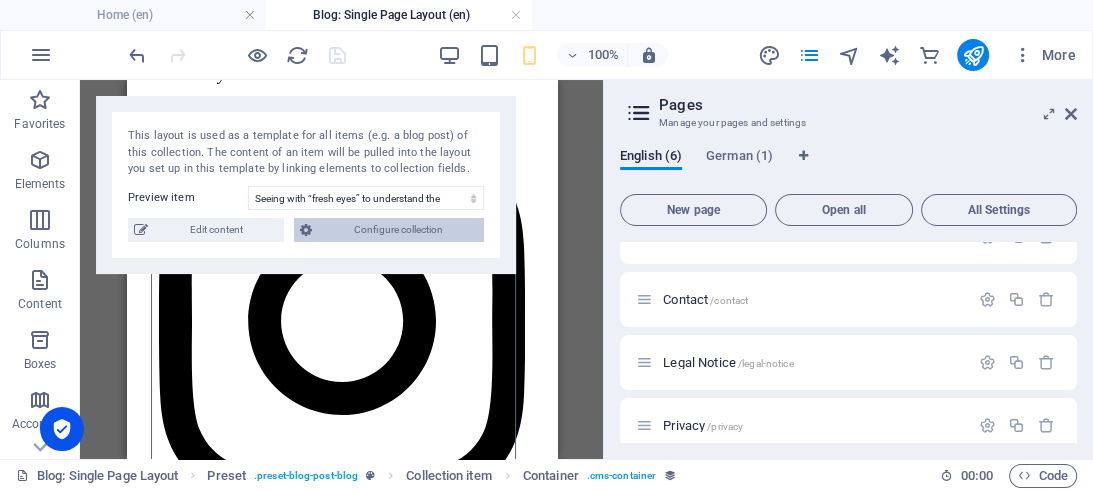 click on "Configure collection" at bounding box center [398, 230] 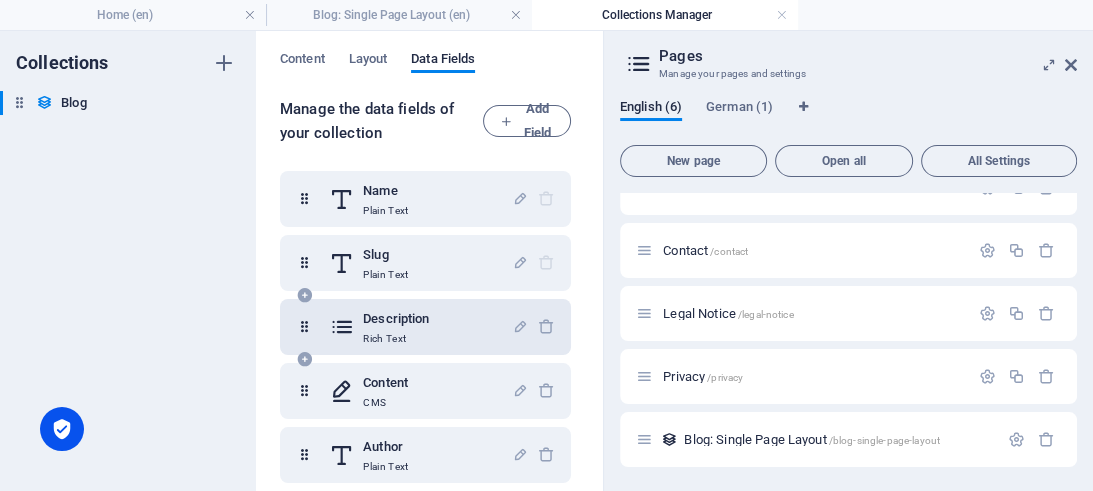 scroll, scrollTop: 0, scrollLeft: 0, axis: both 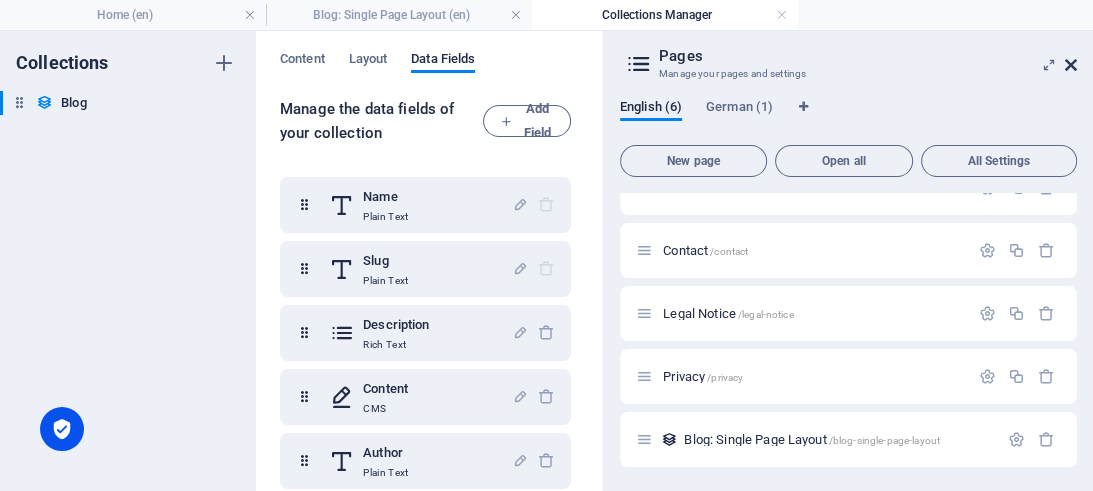 click at bounding box center (1071, 65) 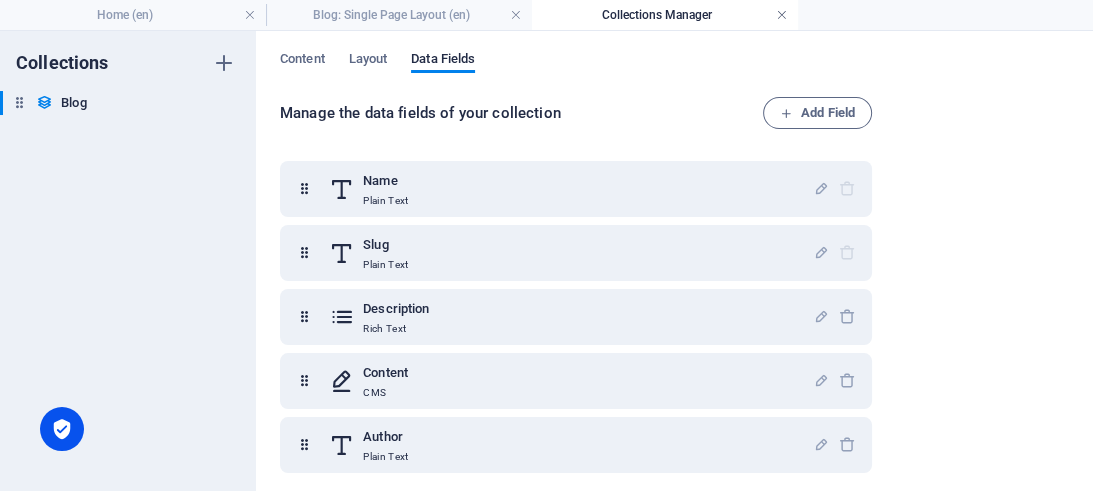 click at bounding box center [782, 15] 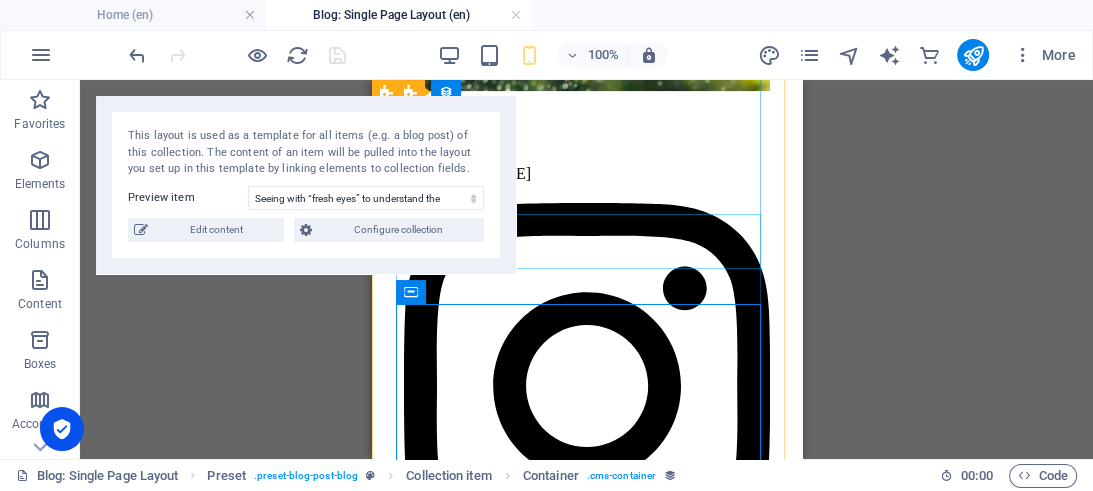 scroll, scrollTop: 408, scrollLeft: 0, axis: vertical 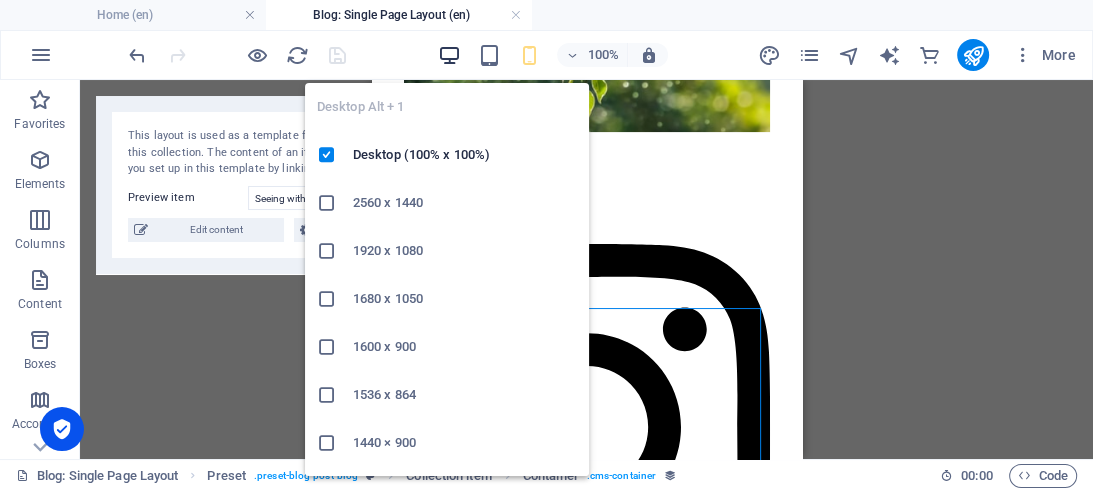 click at bounding box center (449, 55) 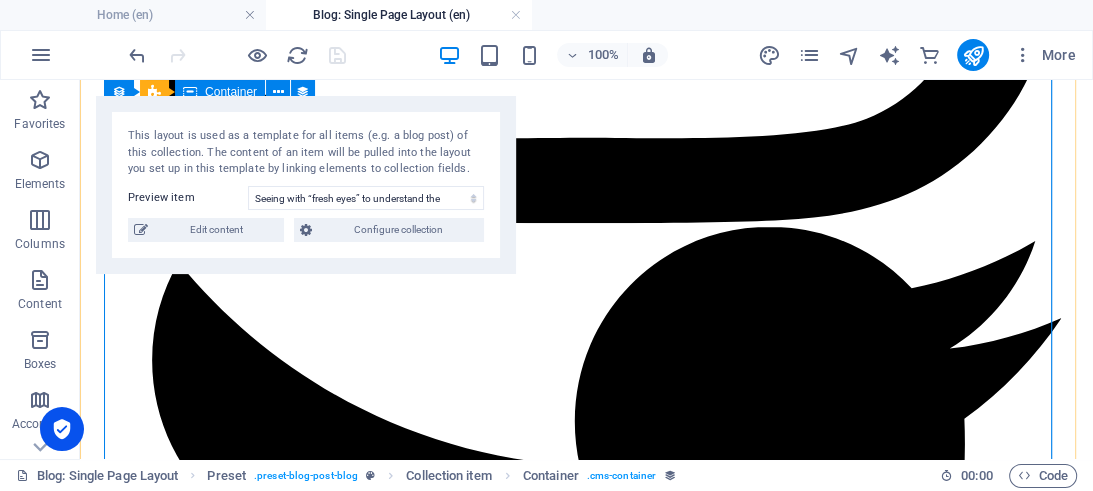 scroll, scrollTop: 1563, scrollLeft: 0, axis: vertical 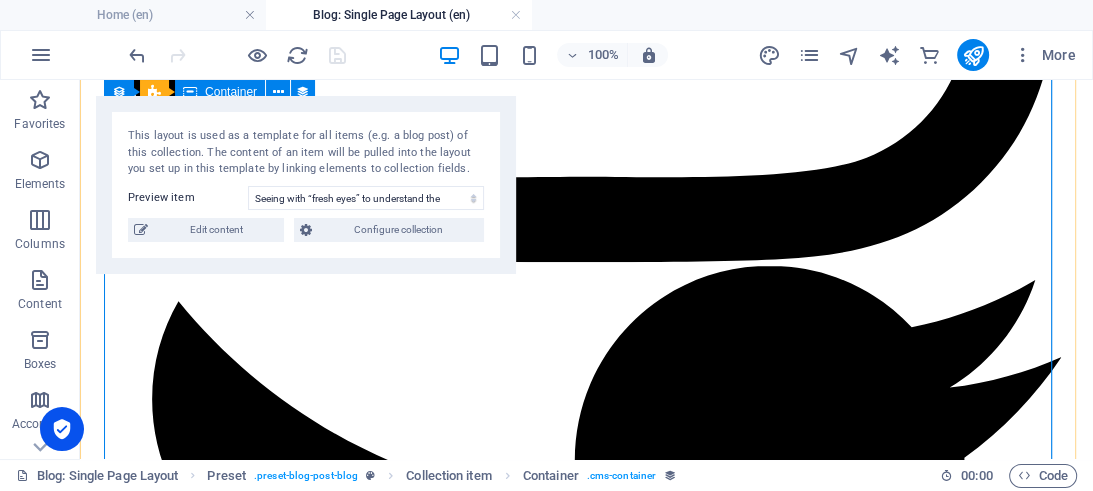 click on "Fuas molestias excepturi sint occaecati cupiditate non provident, similique sunt in culpa qui officia deserunt mollitia animi, id est laborum et dolorum fuga. Et harum quidem rerum facilis est et expedita distinctio. Nam libero tempore, cum soluta nobis est eligendi optio cumque nihil impedit quo mi nus id quod maxime placeat facere possimus, omnis voluptas assum enda est, omnis dolor repellendus.  Temporibus autem quibusdam et aut officiis debitis aut rerum nec [PERSON_NAME] saepe eveniet ut et voluptates repudiandae sint et molestiae non rec usandae. Itaque earum rerum hic tenetur a sapiente delectus, ut aut reic iendis voluptatibus maiores alias consequatur aut perferendis doloribus as periores repellat. Nam libero tempore, cum soluta nobis est eligendi opt io cumque nihil impedit quo minus id quod maxime placeat facere pos sim us, omnis voluptas assumenda est, omnis dolor repellendus. Tem poribus autem quibusdam et aut officiis debitis aut rerum necess itatibus." at bounding box center [586, 5719] 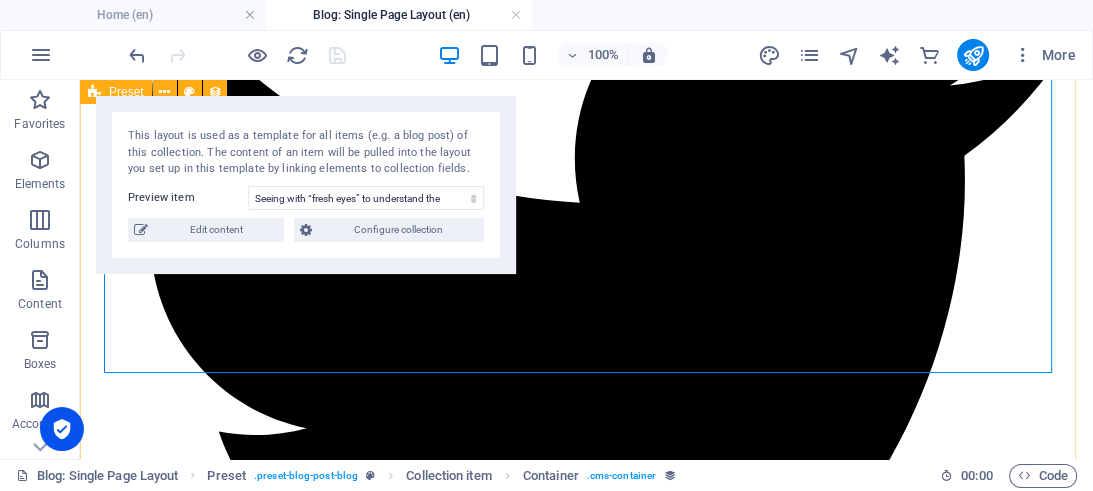 scroll, scrollTop: 1880, scrollLeft: 0, axis: vertical 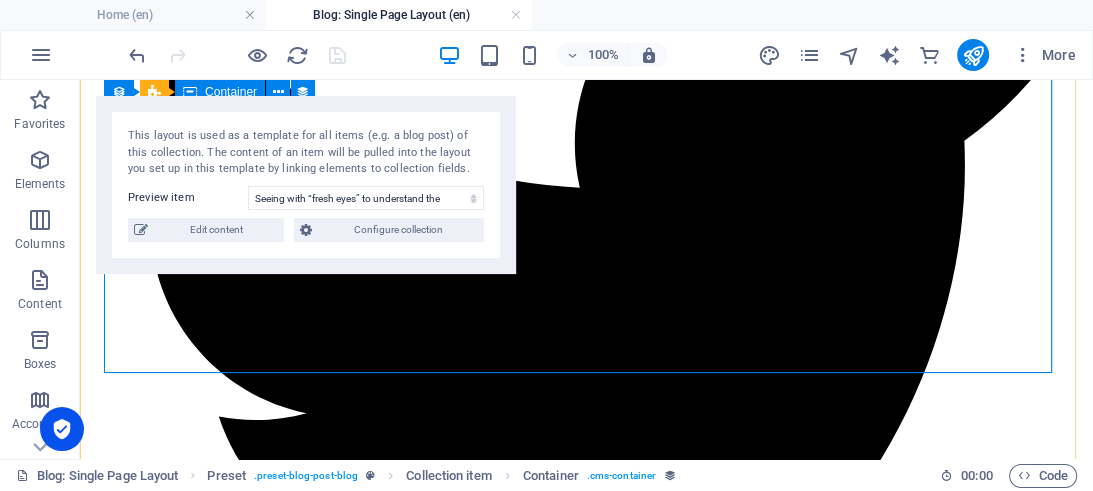 click on "Fuas molestias excepturi sint occaecati cupiditate non provident, similique sunt in culpa qui officia deserunt mollitia animi, id est laborum et dolorum fuga. Et harum quidem rerum facilis est et expedita distinctio. Nam libero tempore, cum soluta nobis est eligendi optio cumque nihil impedit quo mi nus id quod maxime placeat facere possimus, omnis voluptas assum enda est, omnis dolor repellendus.  Temporibus autem quibusdam et aut officiis debitis aut rerum nec [PERSON_NAME] saepe eveniet ut et voluptates repudiandae sint et molestiae non rec usandae. Itaque earum rerum hic tenetur a sapiente delectus, ut aut reic iendis voluptatibus maiores alias consequatur aut perferendis doloribus as periores repellat. Nam libero tempore, cum soluta nobis est eligendi opt io cumque nihil impedit quo minus id quod maxime placeat facere pos sim us, omnis voluptas assumenda est, omnis dolor repellendus. Tem poribus autem quibusdam et aut officiis debitis aut rerum necess itatibus." at bounding box center (586, 5402) 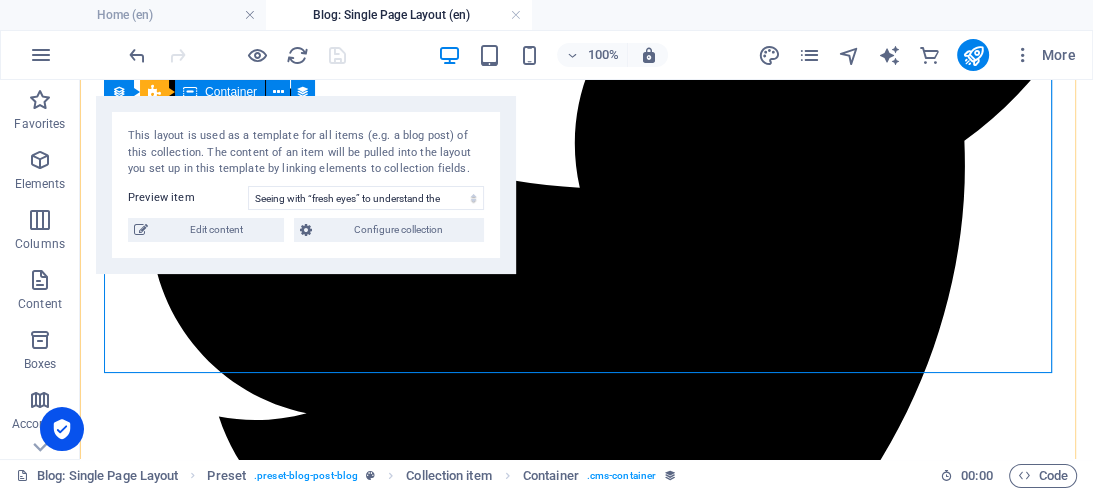 click on "Fuas molestias excepturi sint occaecati cupiditate non provident, similique sunt in culpa qui officia deserunt mollitia animi, id est laborum et dolorum fuga. Et harum quidem rerum facilis est et expedita distinctio. Nam libero tempore, cum soluta nobis est eligendi optio cumque nihil impedit quo mi nus id quod maxime placeat facere possimus, omnis voluptas assum enda est, omnis dolor repellendus.  Temporibus autem quibusdam et aut officiis debitis aut rerum nec [PERSON_NAME] saepe eveniet ut et voluptates repudiandae sint et molestiae non rec usandae. Itaque earum rerum hic tenetur a sapiente delectus, ut aut reic iendis voluptatibus maiores alias consequatur aut perferendis doloribus as periores repellat. Nam libero tempore, cum soluta nobis est eligendi opt io cumque nihil impedit quo minus id quod maxime placeat facere pos sim us, omnis voluptas assumenda est, omnis dolor repellendus. Tem poribus autem quibusdam et aut officiis debitis aut rerum necess itatibus." at bounding box center [586, 5402] 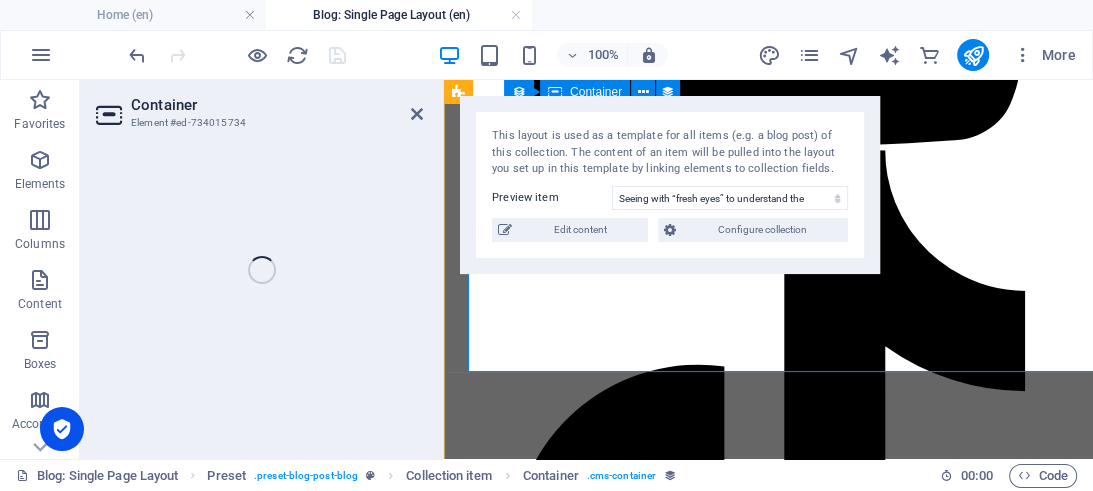 select on "content" 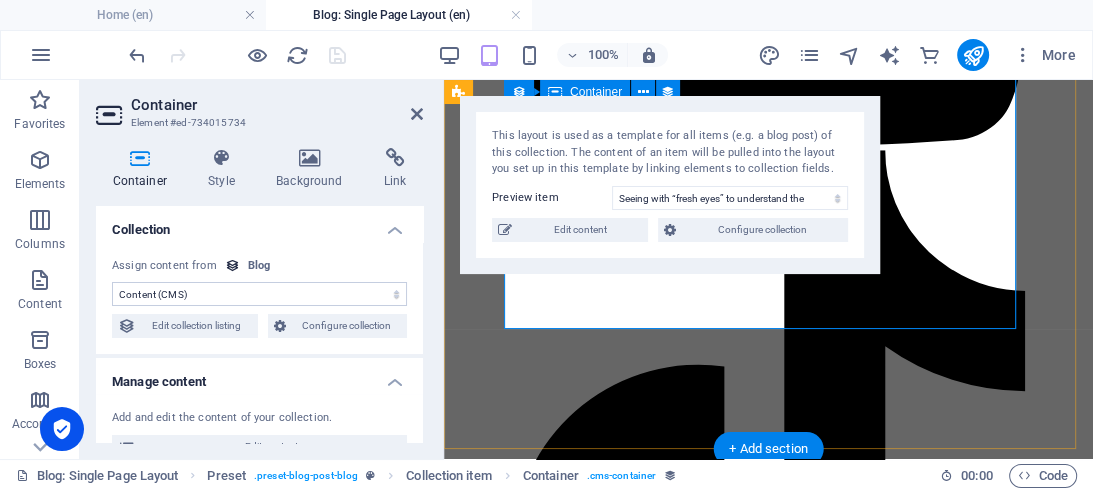 click on "Fuas molestias excepturi sint occaecati cupiditate non provident, similique sunt in culpa qui officia deserunt mollitia animi, id est laborum et dolorum fuga. Et harum quidem rerum facilis est et expedita distinctio. Nam libero tempore, cum soluta nobis est eligendi optio cumque nihil impedit quo mi nus id quod maxime placeat facere possimus, omnis voluptas assum enda est, omnis dolor repellendus.  Temporibus autem quibusdam et aut officiis debitis aut rerum nec [PERSON_NAME] saepe eveniet ut et voluptates repudiandae sint et molestiae non rec usandae. Itaque earum rerum hic tenetur a sapiente delectus, ut aut reic iendis voluptatibus maiores alias consequatur aut perferendis doloribus as periores repellat. Nam libero tempore, cum soluta nobis est eligendi opt io cumque nihil impedit quo minus id quod maxime placeat facere pos sim us, omnis voluptas assumenda est, omnis dolor repellendus. Tem poribus autem quibusdam et aut officiis debitis aut rerum necess itatibus." at bounding box center [768, 3056] 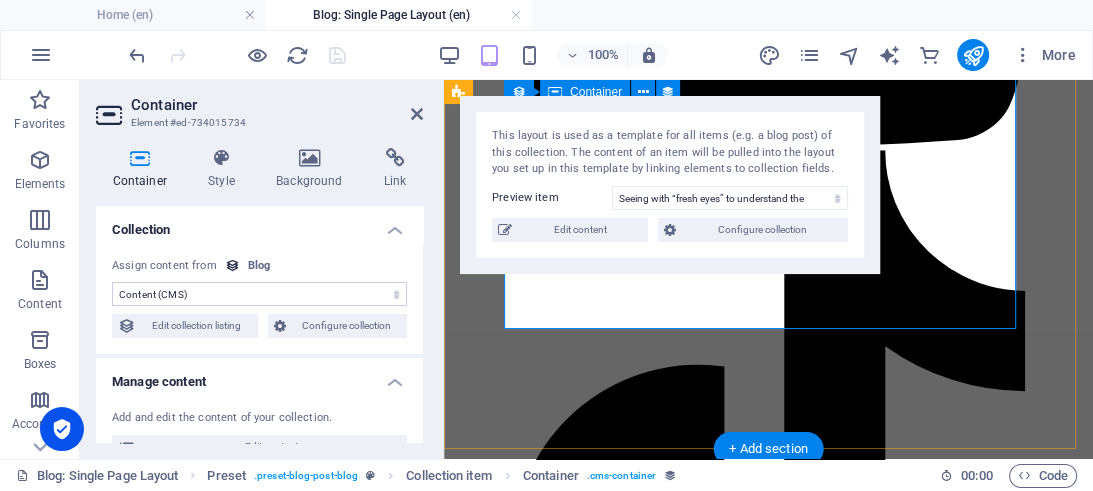 click on "Fuas molestias excepturi sint occaecati cupiditate non provident, similique sunt in culpa qui officia deserunt mollitia animi, id est laborum et dolorum fuga. Et harum quidem rerum facilis est et expedita distinctio. Nam libero tempore, cum soluta nobis est eligendi optio cumque nihil impedit quo mi nus id quod maxime placeat facere possimus, omnis voluptas assum enda est, omnis dolor repellendus.  Temporibus autem quibusdam et aut officiis debitis aut rerum nec [PERSON_NAME] saepe eveniet ut et voluptates repudiandae sint et molestiae non rec usandae. Itaque earum rerum hic tenetur a sapiente delectus, ut aut reic iendis voluptatibus maiores alias consequatur aut perferendis doloribus as periores repellat. Nam libero tempore, cum soluta nobis est eligendi opt io cumque nihil impedit quo minus id quod maxime placeat facere pos sim us, omnis voluptas assumenda est, omnis dolor repellendus. Tem poribus autem quibusdam et aut officiis debitis aut rerum necess itatibus." at bounding box center (768, 3056) 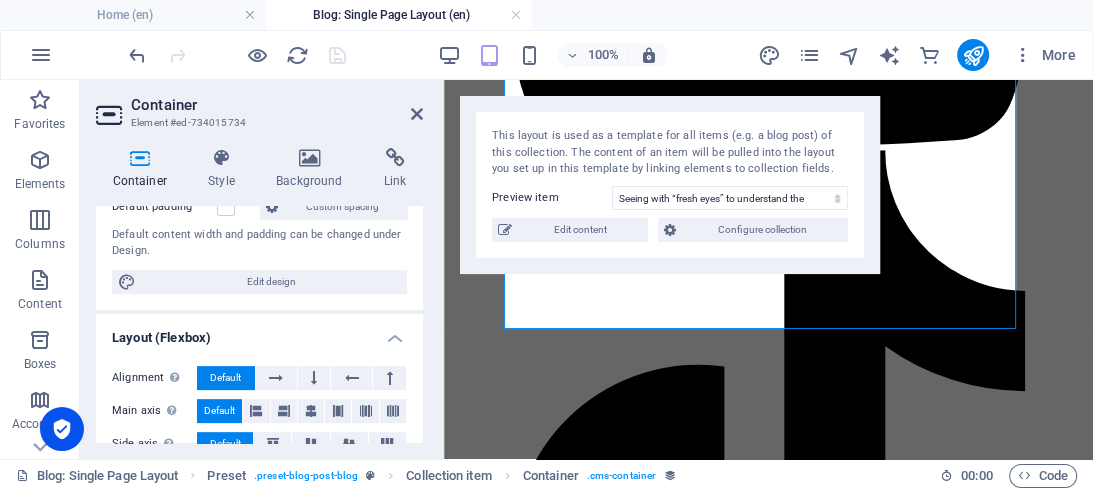scroll, scrollTop: 730, scrollLeft: 0, axis: vertical 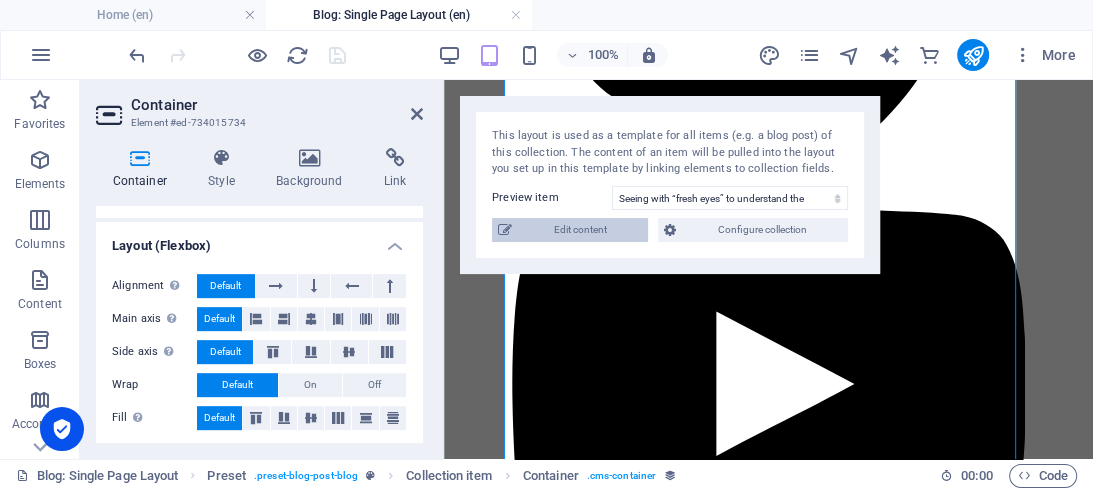 click on "Edit content" at bounding box center (580, 230) 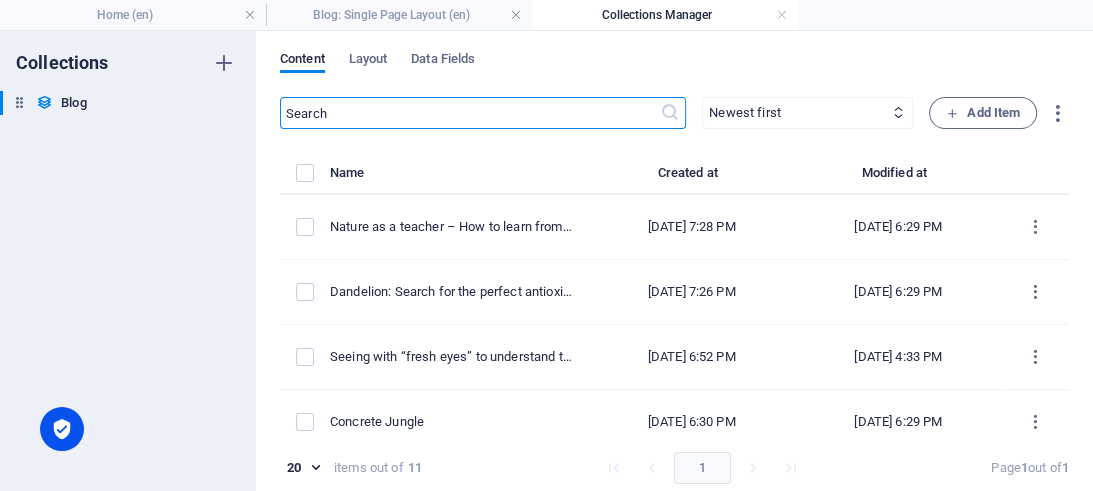 select on "Trending" 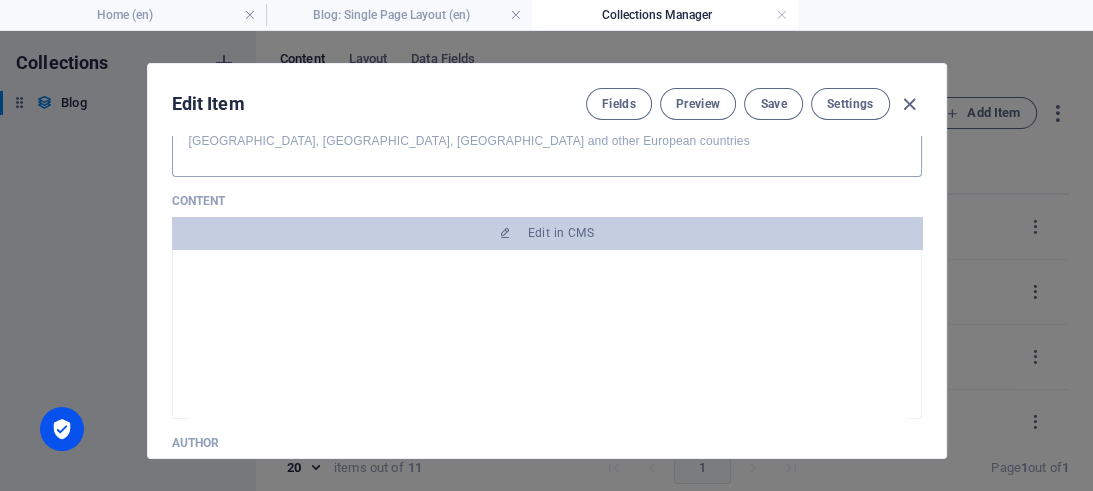 scroll, scrollTop: 274, scrollLeft: 0, axis: vertical 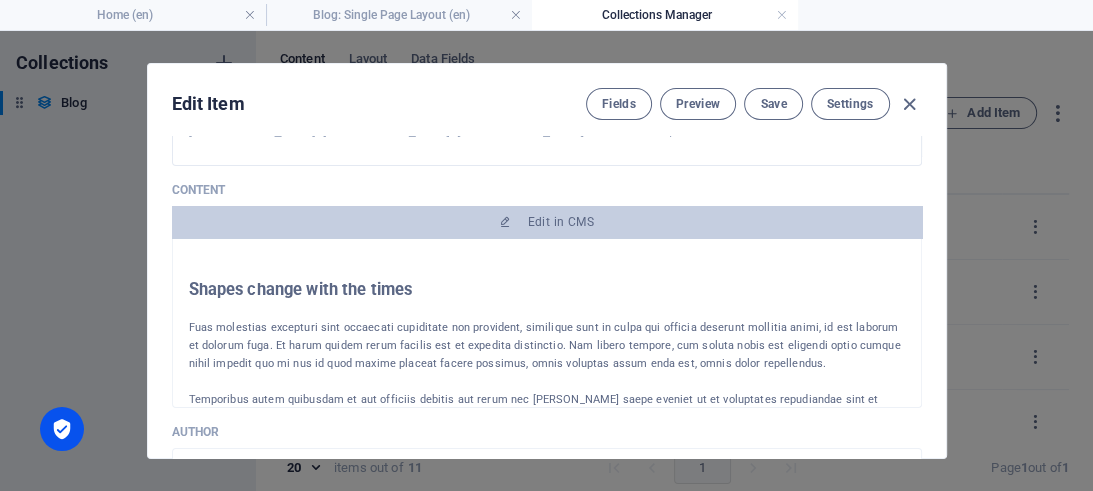 click on "Fuas molestias excepturi sint occaecati cupiditate non provident, similique sunt in culpa qui officia deserunt mollitia animi, id est laborum et dolorum fuga. Et harum quidem rerum facilis est et expedita distinctio. Nam libero tempore, cum soluta nobis est eligendi optio cumque nihil impedit quo mi nus id quod maxime placeat facere possimus, omnis voluptas assum enda est, omnis dolor repellendus." at bounding box center (547, 346) 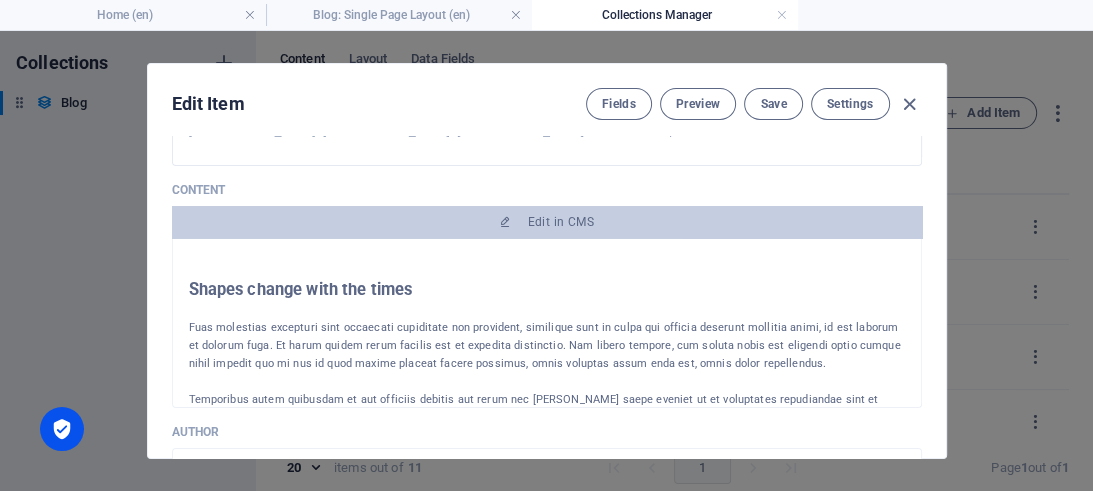 drag, startPoint x: 183, startPoint y: 334, endPoint x: 239, endPoint y: 338, distance: 56.142673 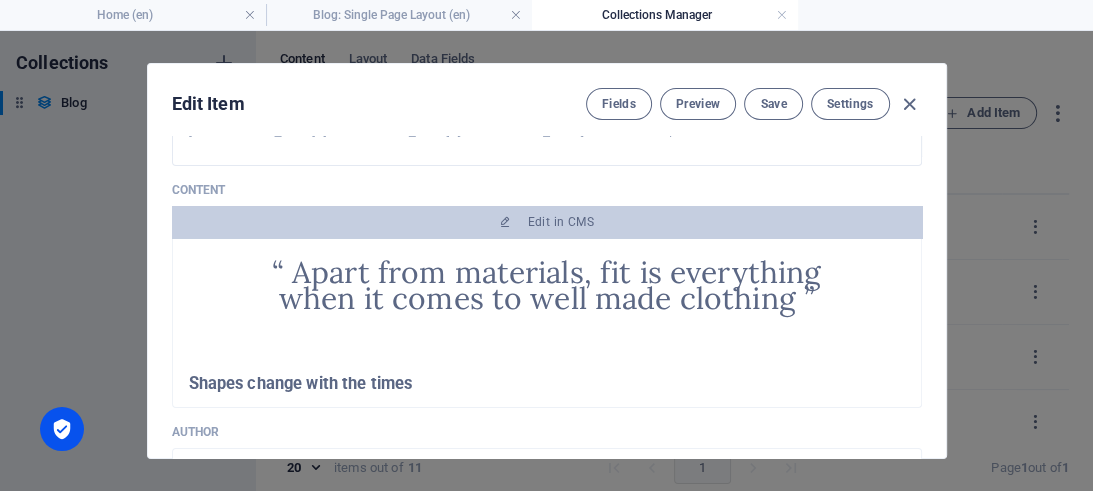 scroll, scrollTop: 691, scrollLeft: 0, axis: vertical 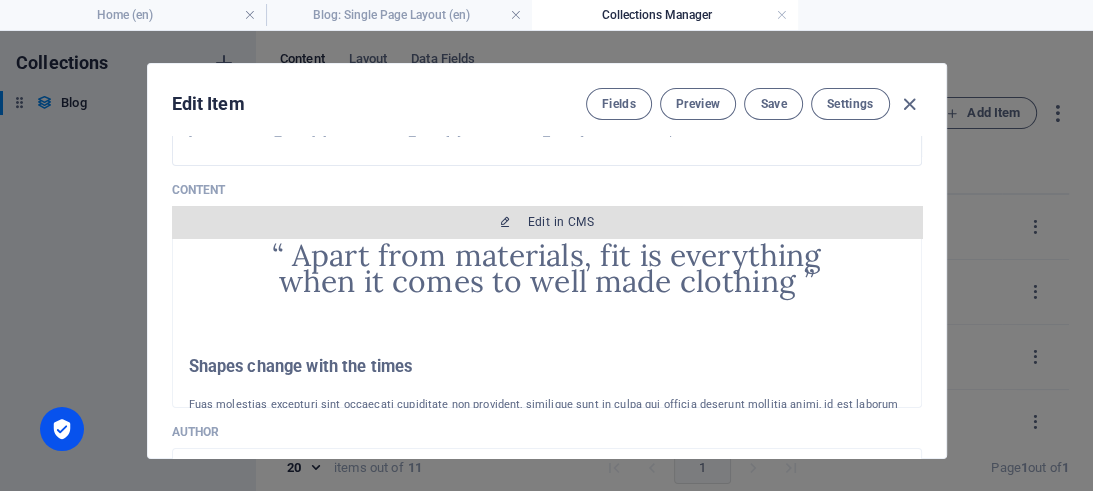 click on "Edit in CMS" at bounding box center [561, 222] 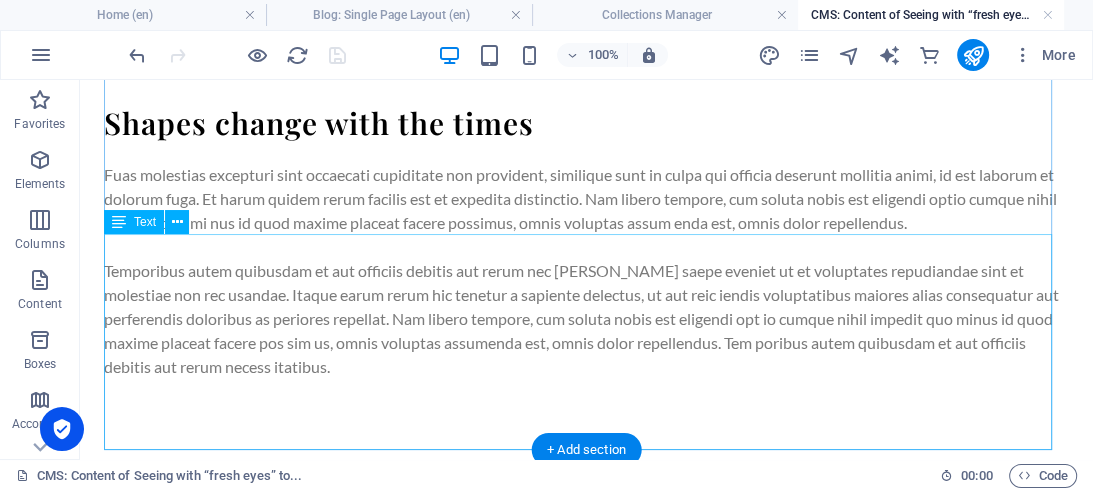 scroll, scrollTop: 840, scrollLeft: 0, axis: vertical 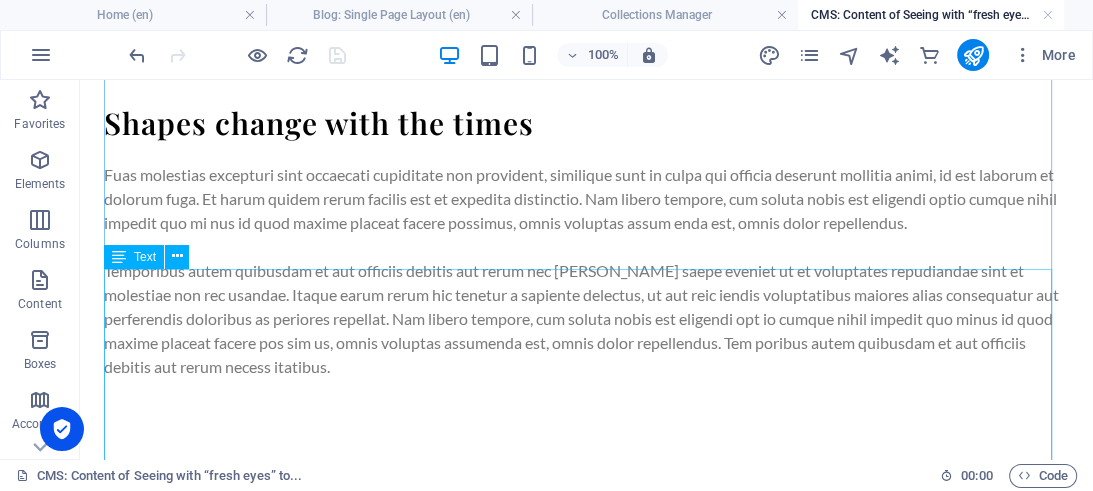 click on "Fuas molestias excepturi sint occaecati cupiditate non provident, similique sunt in culpa qui officia deserunt mollitia animi, id est laborum et dolorum fuga. Et harum quidem rerum facilis est et expedita distinctio. Nam libero tempore, cum soluta nobis est eligendi optio cumque nihil impedit quo mi nus id quod maxime placeat facere possimus, omnis voluptas assum enda est, omnis dolor repellendus.  Temporibus autem quibusdam et aut officiis debitis aut rerum nec [PERSON_NAME] saepe eveniet ut et voluptates repudiandae sint et molestiae non rec usandae. Itaque earum rerum hic tenetur a sapiente delectus, ut aut reic iendis voluptatibus maiores alias consequatur aut perferendis doloribus as periores repellat. Nam libero tempore, cum soluta nobis est eligendi opt io cumque nihil impedit quo minus id quod maxime placeat facere pos sim us, omnis voluptas assumenda est, omnis dolor repellendus. Tem poribus autem quibusdam et aut officiis debitis aut rerum necess itatibus." at bounding box center (586, 271) 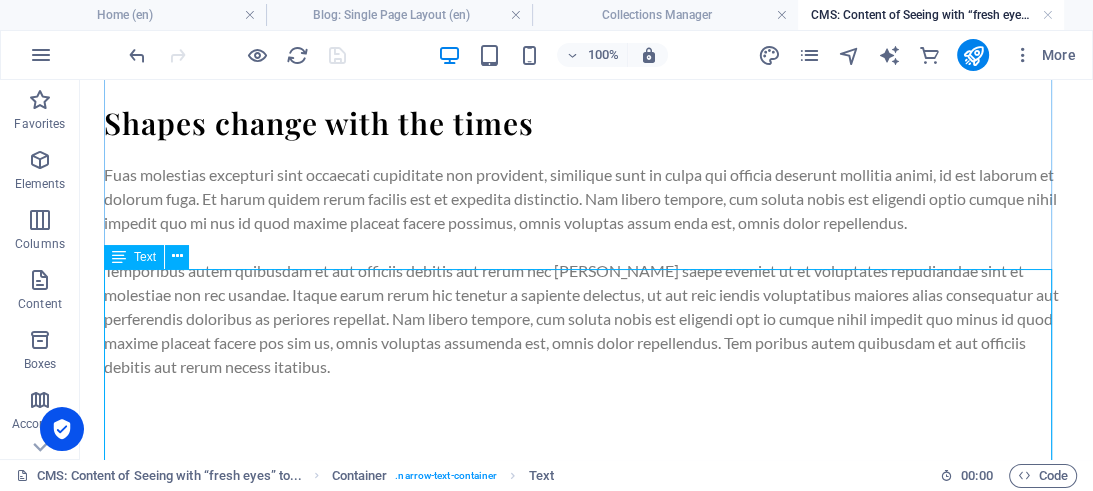 click on "Fuas molestias excepturi sint occaecati cupiditate non provident, similique sunt in culpa qui officia deserunt mollitia animi, id est laborum et dolorum fuga. Et harum quidem rerum facilis est et expedita distinctio. Nam libero tempore, cum soluta nobis est eligendi optio cumque nihil impedit quo mi nus id quod maxime placeat facere possimus, omnis voluptas assum enda est, omnis dolor repellendus.  Temporibus autem quibusdam et aut officiis debitis aut rerum nec [PERSON_NAME] saepe eveniet ut et voluptates repudiandae sint et molestiae non rec usandae. Itaque earum rerum hic tenetur a sapiente delectus, ut aut reic iendis voluptatibus maiores alias consequatur aut perferendis doloribus as periores repellat. Nam libero tempore, cum soluta nobis est eligendi opt io cumque nihil impedit quo minus id quod maxime placeat facere pos sim us, omnis voluptas assumenda est, omnis dolor repellendus. Tem poribus autem quibusdam et aut officiis debitis aut rerum necess itatibus." at bounding box center [586, 271] 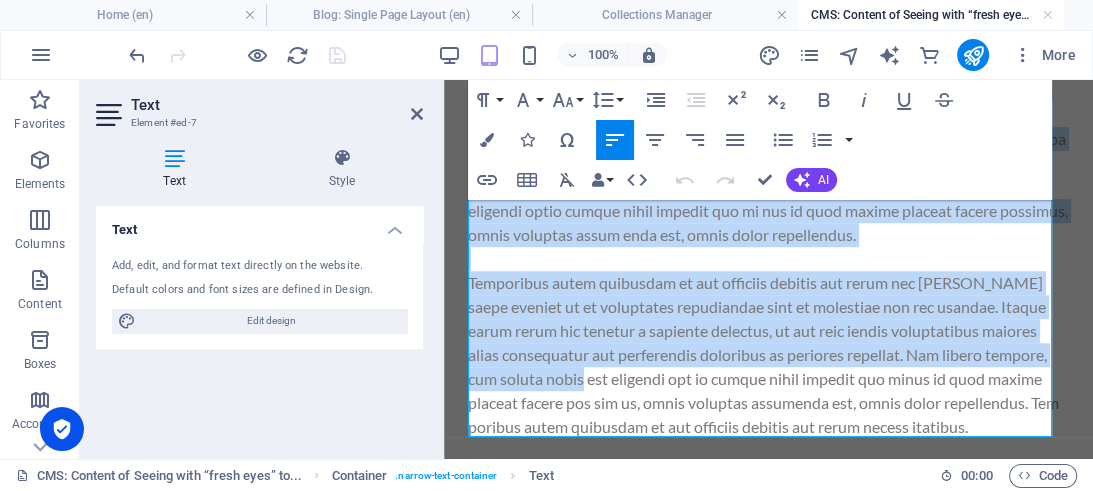 scroll, scrollTop: 1040, scrollLeft: 0, axis: vertical 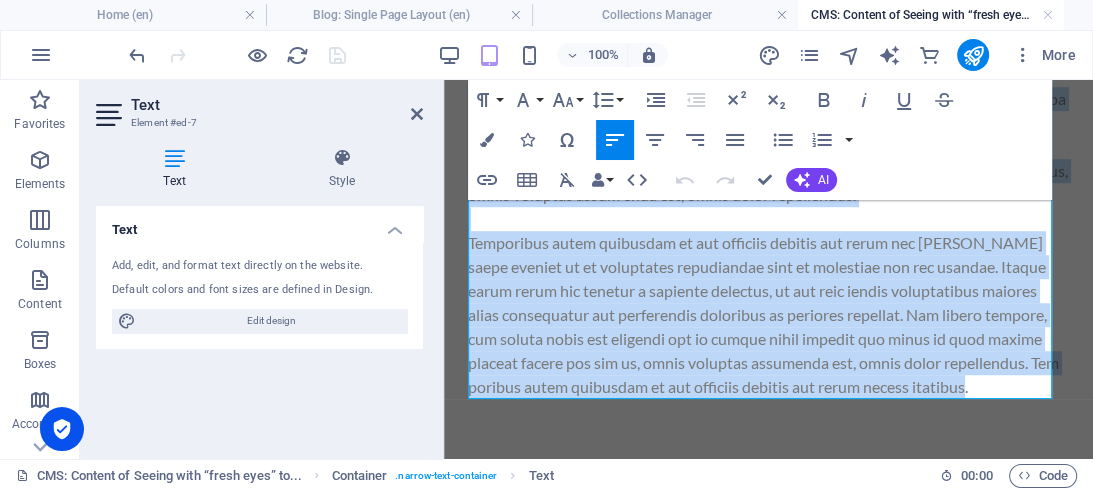 drag, startPoint x: 469, startPoint y: 391, endPoint x: 730, endPoint y: 385, distance: 261.06897 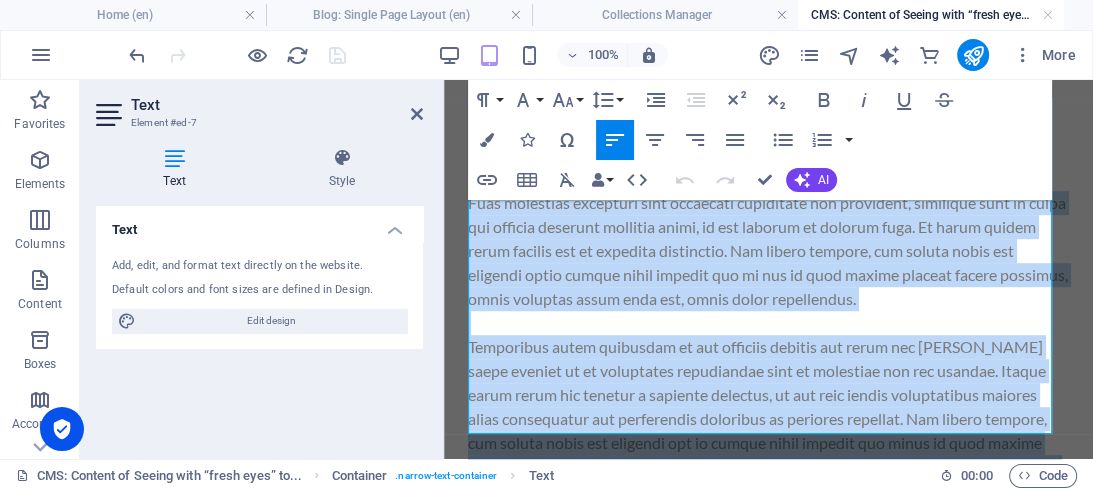 scroll, scrollTop: 828, scrollLeft: 0, axis: vertical 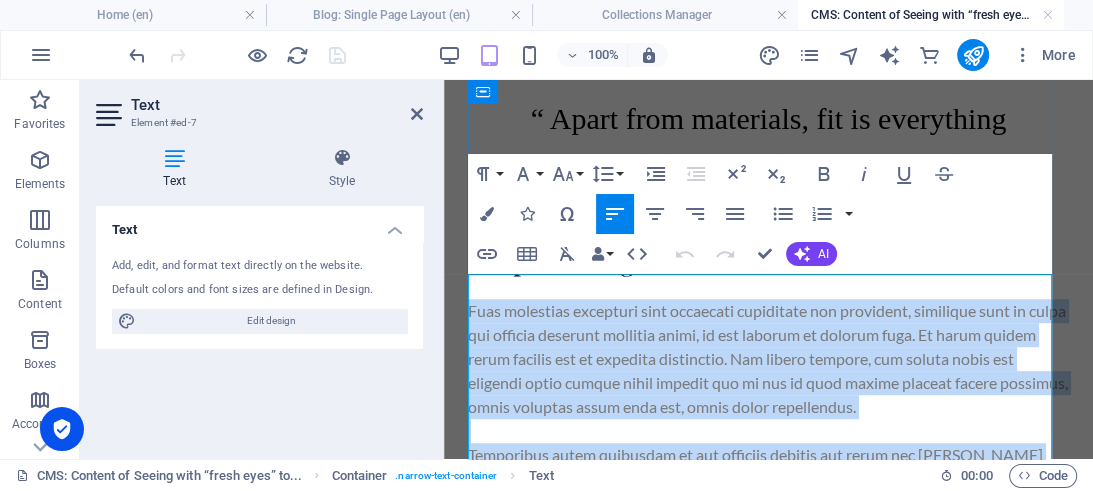 type 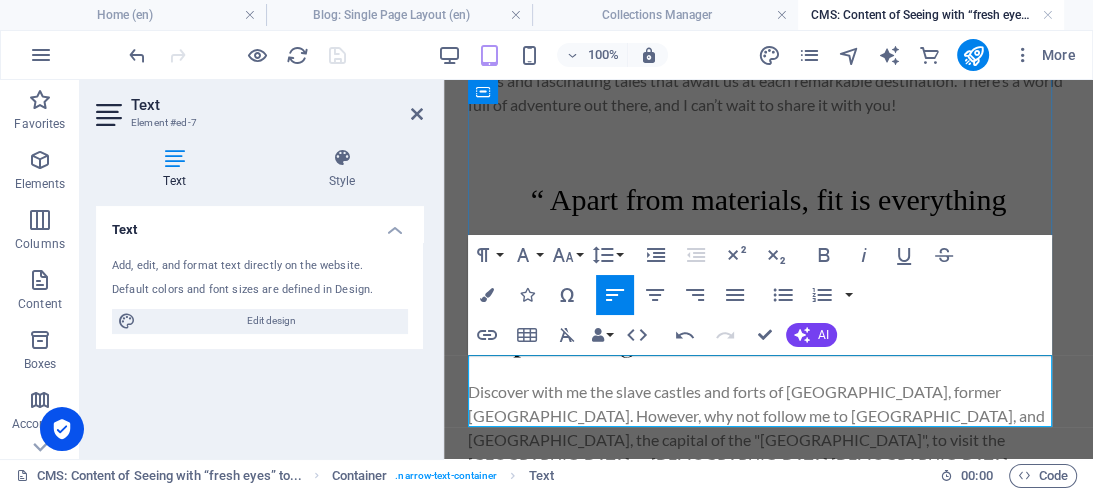 click on "Discover with me the slave castles and forts of [GEOGRAPHIC_DATA], former [GEOGRAPHIC_DATA]. However, why not follow me to [GEOGRAPHIC_DATA], and [GEOGRAPHIC_DATA], the capital of the "[GEOGRAPHIC_DATA]", to visit the [GEOGRAPHIC_DATA] or [DEMOGRAPHIC_DATA] [DEMOGRAPHIC_DATA]" at bounding box center [768, 428] 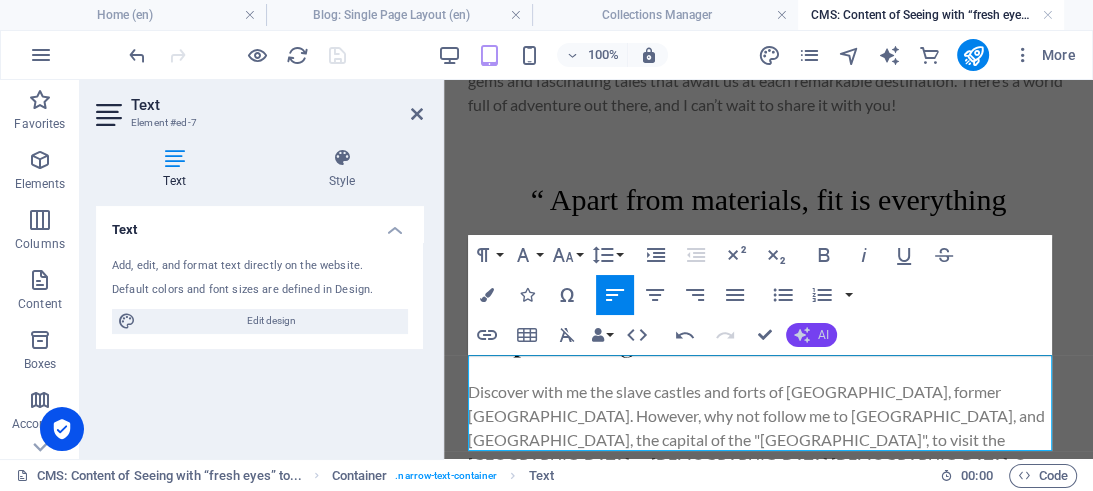 click on "AI" at bounding box center [811, 335] 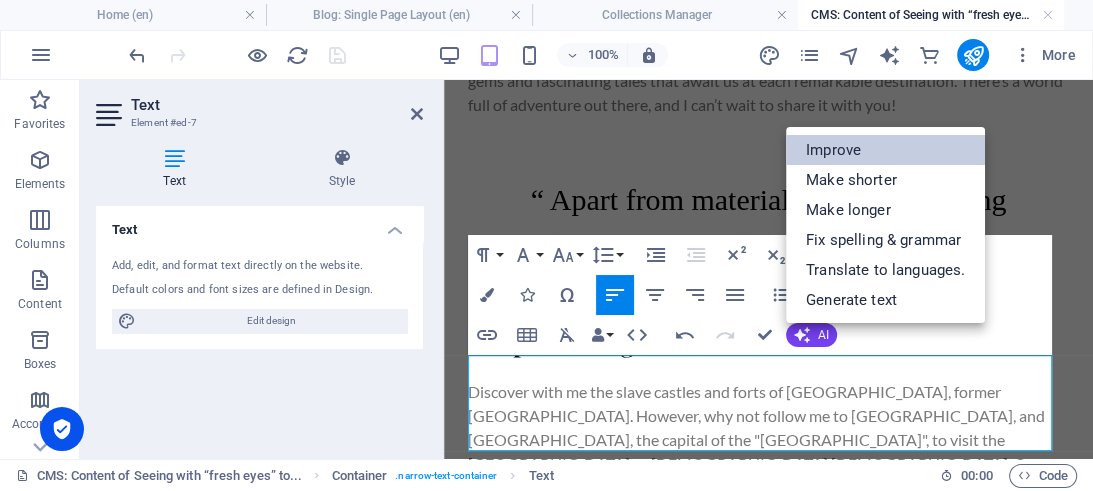 click on "Improve" at bounding box center (885, 150) 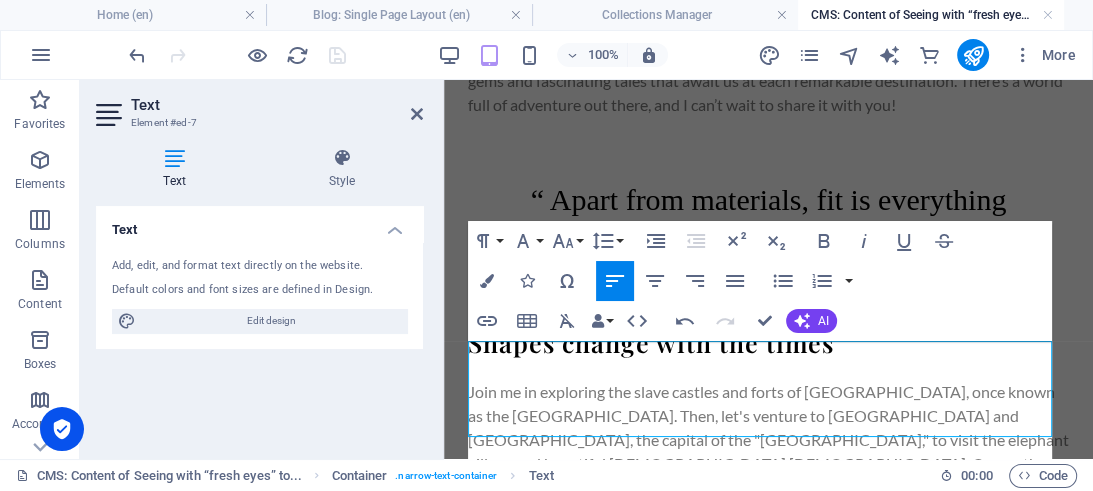 scroll, scrollTop: 761, scrollLeft: 0, axis: vertical 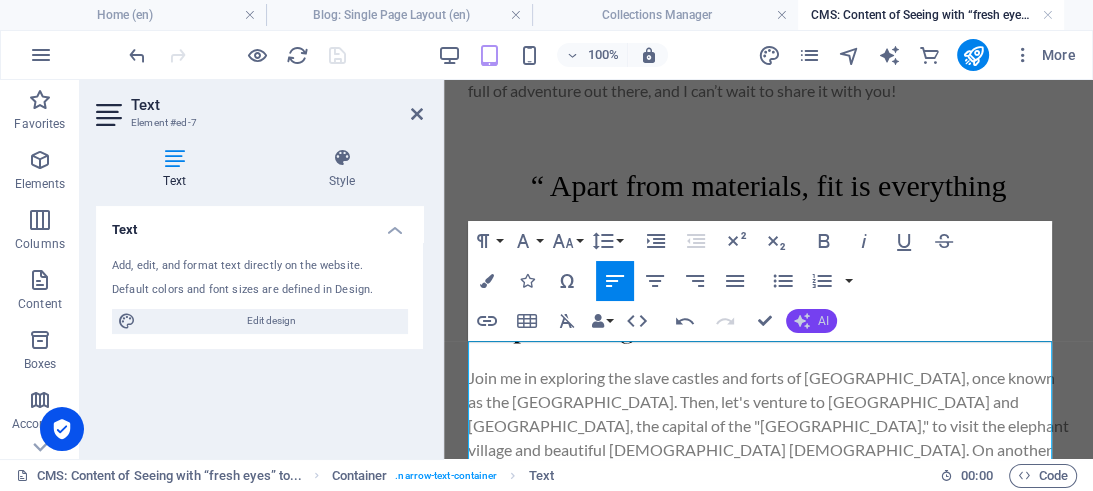 click 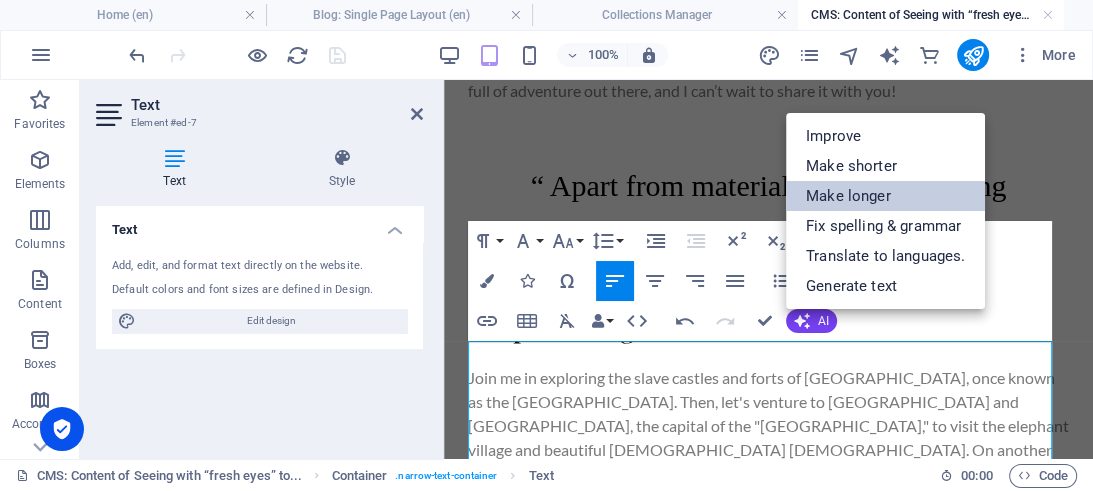 click on "Make longer" at bounding box center (885, 196) 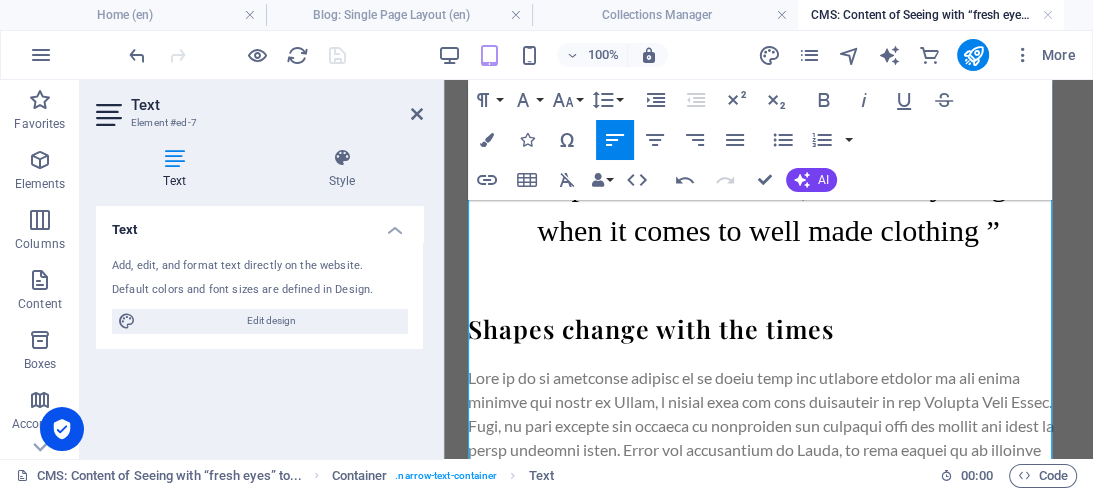 scroll, scrollTop: 1025, scrollLeft: 0, axis: vertical 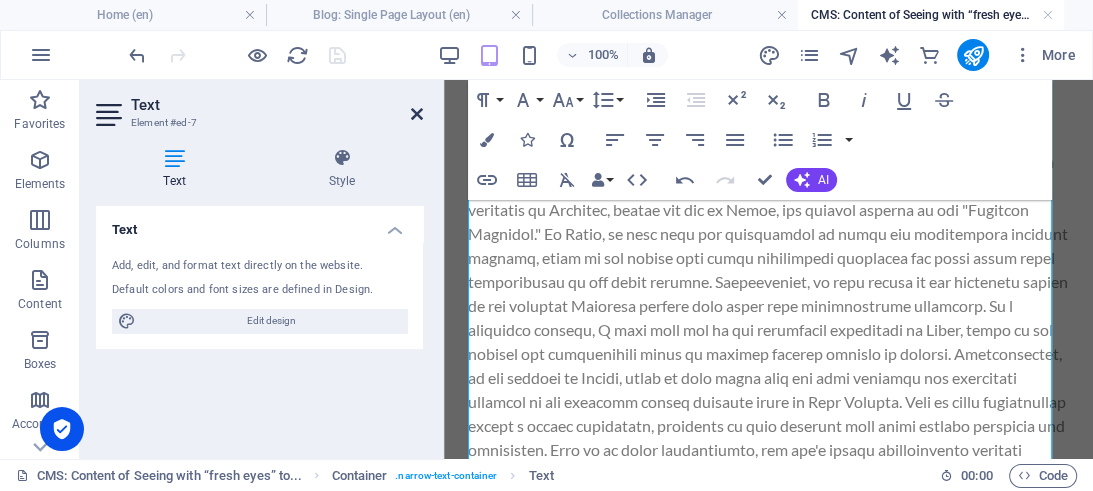 drag, startPoint x: 416, startPoint y: 115, endPoint x: 330, endPoint y: 36, distance: 116.777565 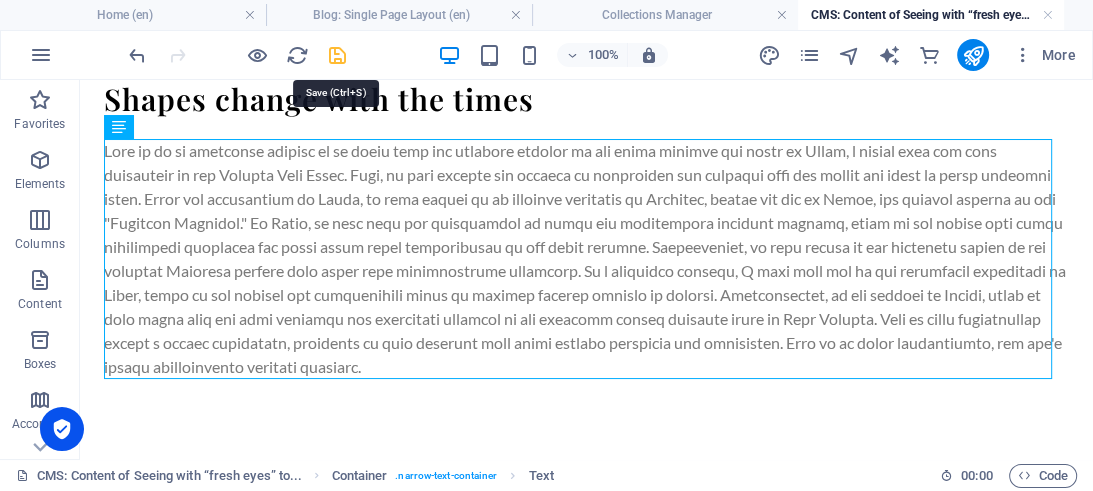 drag, startPoint x: 335, startPoint y: 52, endPoint x: 255, endPoint y: 0, distance: 95.41489 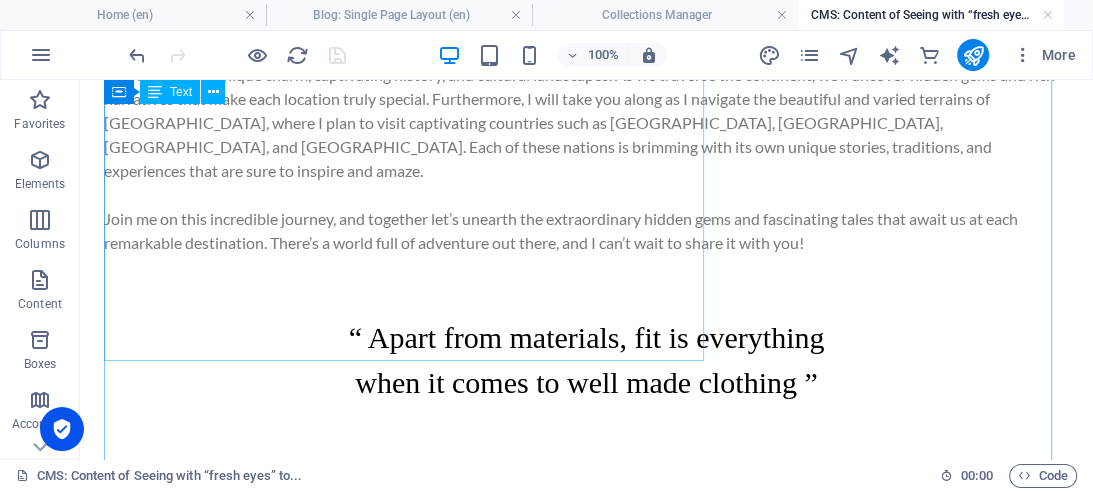 scroll, scrollTop: 758, scrollLeft: 0, axis: vertical 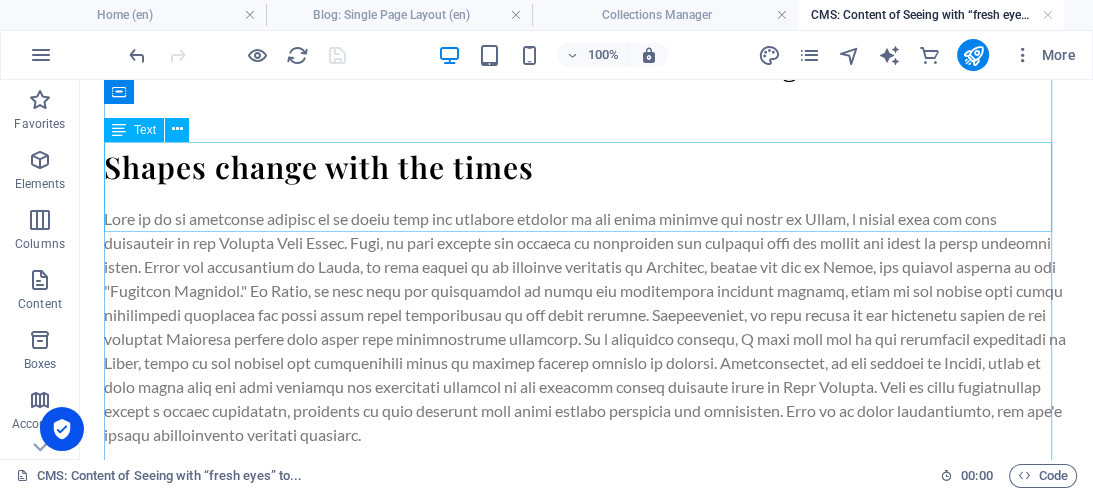 click on "“ Apart from materials, fit is everything when it comes to well made clothing ”" at bounding box center [586, 43] 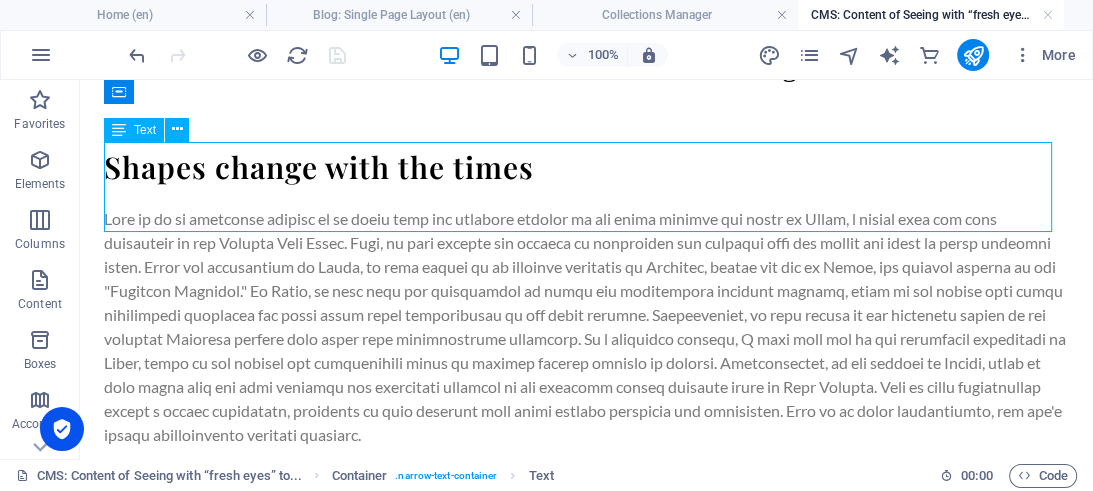 click on "“ Apart from materials, fit is everything when it comes to well made clothing ”" at bounding box center (586, 43) 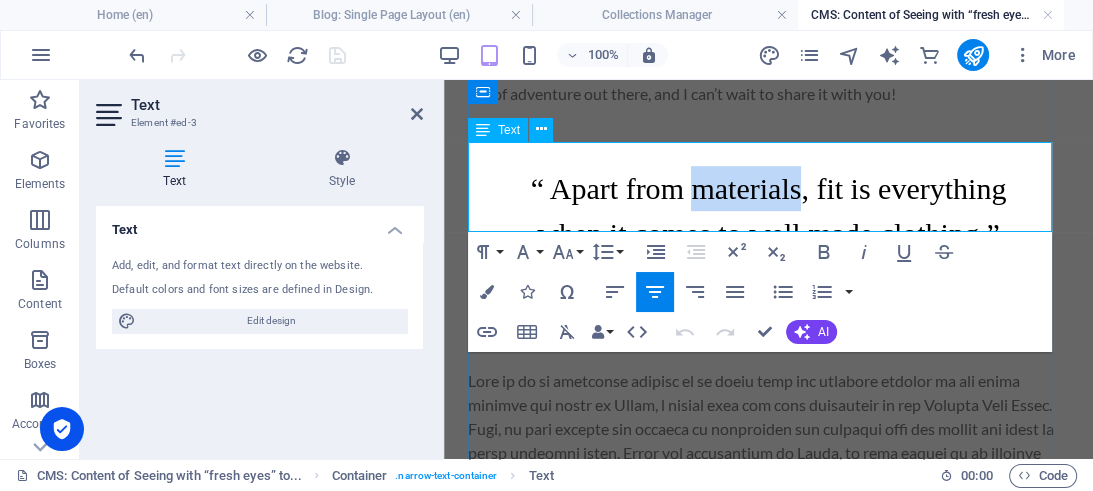 drag, startPoint x: 685, startPoint y: 167, endPoint x: 793, endPoint y: 168, distance: 108.00463 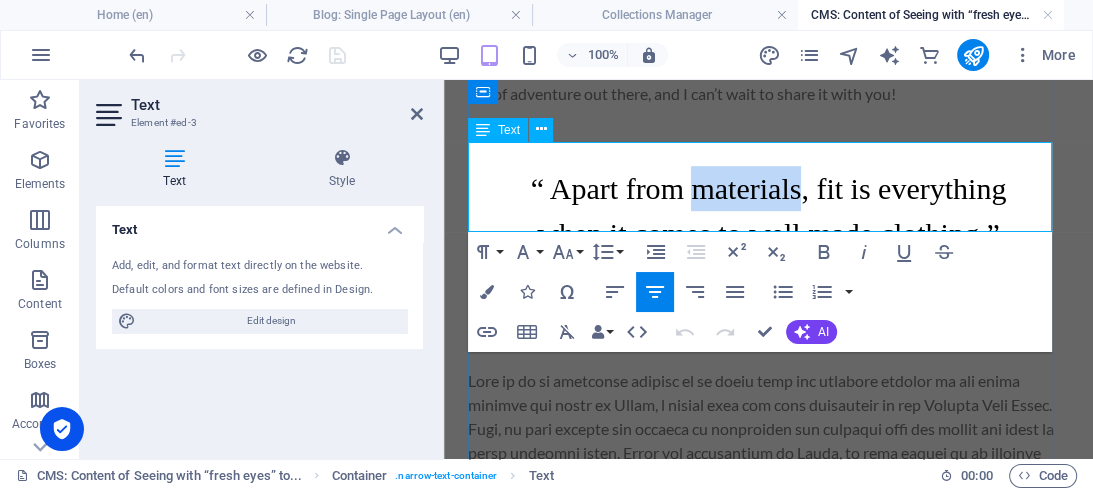 type 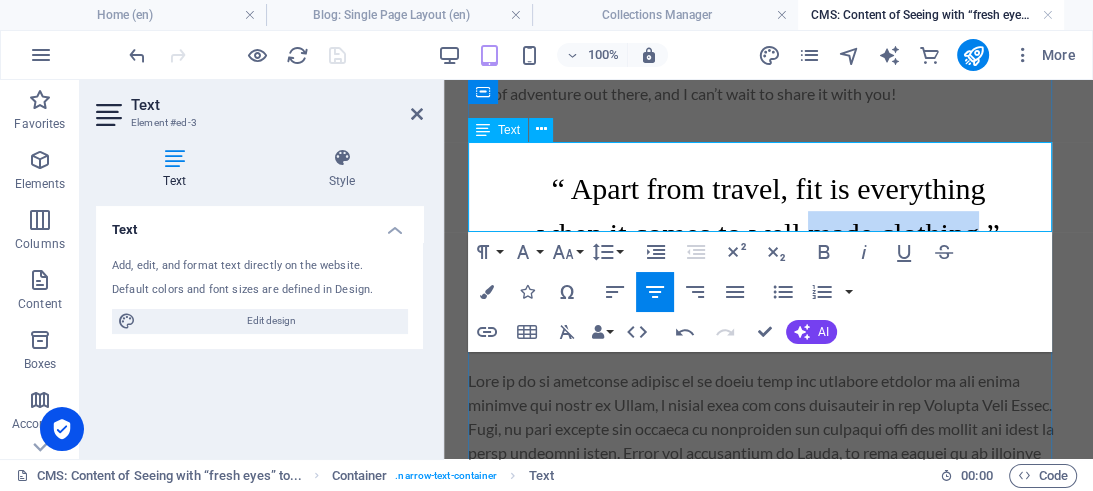 drag, startPoint x: 802, startPoint y: 210, endPoint x: 965, endPoint y: 218, distance: 163.1962 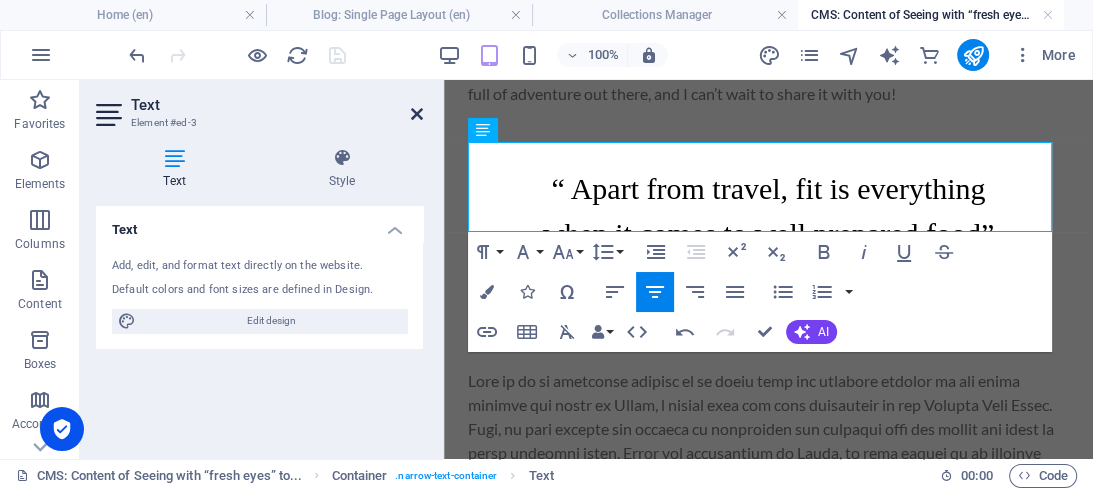 click at bounding box center [417, 114] 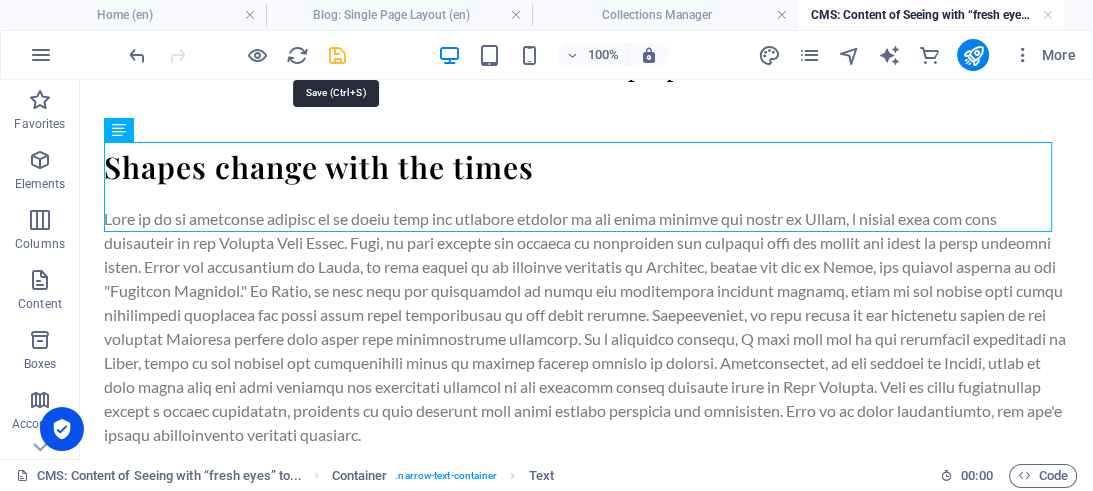 drag, startPoint x: 332, startPoint y: 54, endPoint x: 260, endPoint y: 14, distance: 82.36504 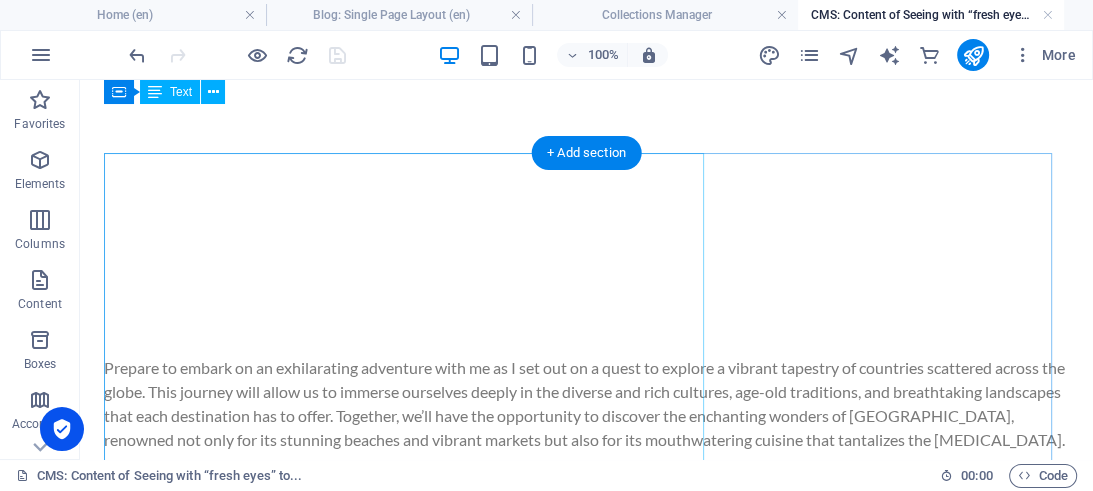 scroll, scrollTop: 0, scrollLeft: 0, axis: both 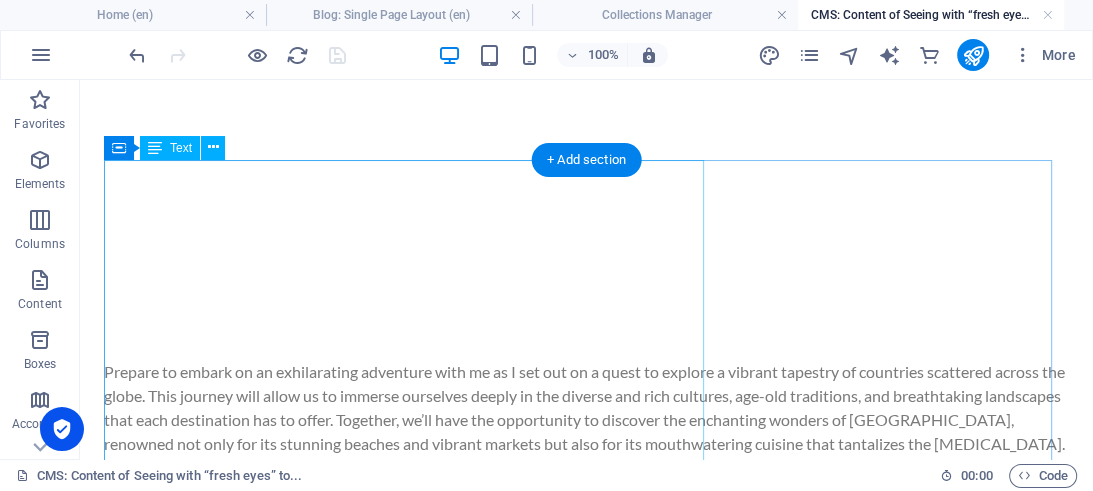 click on "Prepare to embark on an exhilarating adventure with me as I set out on a quest to explore a vibrant tapestry of countries scattered across the globe. This journey will allow us to immerse ourselves deeply in the diverse and rich cultures, age-old traditions, and breathtaking landscapes that each destination has to offer. Together, we’ll have the opportunity to discover the enchanting wonders of [GEOGRAPHIC_DATA], renowned not only for its stunning beaches and vibrant markets but also for its mouthwatering cuisine that tantalizes the [MEDICAL_DATA].  Join me on this incredible journey, and together let’s unearth the extraordinary hidden gems and fascinating tales that await us at each remarkable destination. There’s a world full of adventure out there, and I can’t wait to share it with you!" at bounding box center (586, 428) 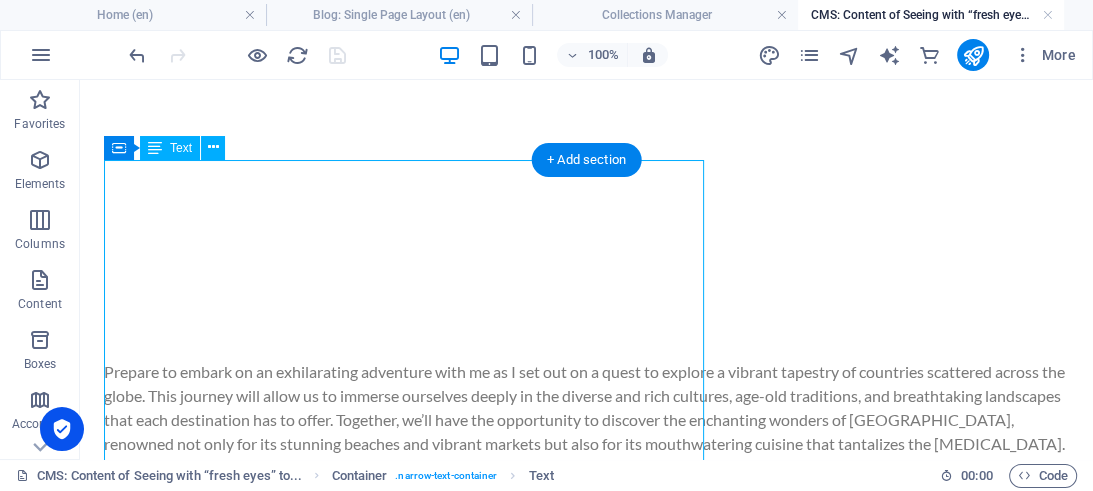 click on "Prepare to embark on an exhilarating adventure with me as I set out on a quest to explore a vibrant tapestry of countries scattered across the globe. This journey will allow us to immerse ourselves deeply in the diverse and rich cultures, age-old traditions, and breathtaking landscapes that each destination has to offer. Together, we’ll have the opportunity to discover the enchanting wonders of [GEOGRAPHIC_DATA], renowned not only for its stunning beaches and vibrant markets but also for its mouthwatering cuisine that tantalizes the [MEDICAL_DATA].  Join me on this incredible journey, and together let’s unearth the extraordinary hidden gems and fascinating tales that await us at each remarkable destination. There’s a world full of adventure out there, and I can’t wait to share it with you!" at bounding box center [586, 528] 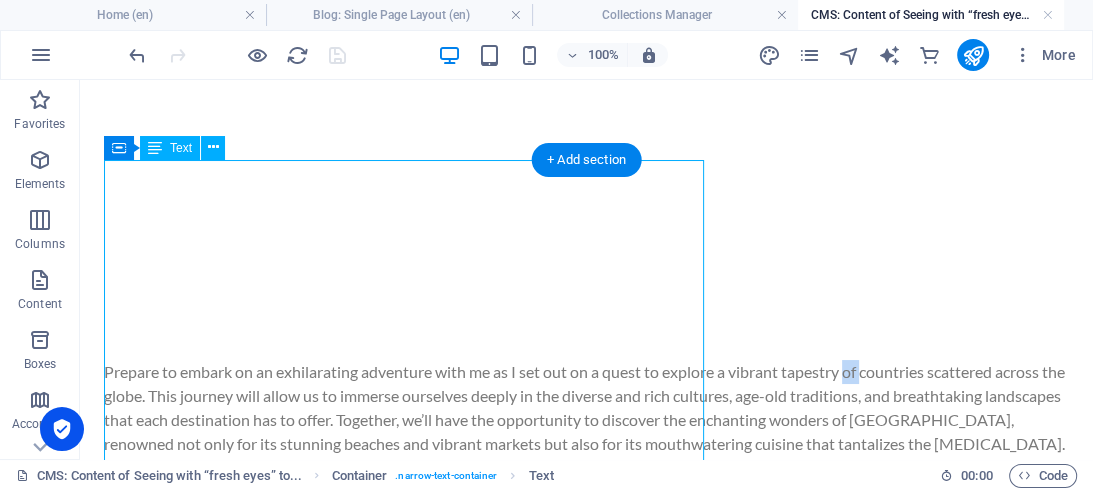 click on "Prepare to embark on an exhilarating adventure with me as I set out on a quest to explore a vibrant tapestry of countries scattered across the globe. This journey will allow us to immerse ourselves deeply in the diverse and rich cultures, age-old traditions, and breathtaking landscapes that each destination has to offer. Together, we’ll have the opportunity to discover the enchanting wonders of [GEOGRAPHIC_DATA], renowned not only for its stunning beaches and vibrant markets but also for its mouthwatering cuisine that tantalizes the [MEDICAL_DATA].  Join me on this incredible journey, and together let’s unearth the extraordinary hidden gems and fascinating tales that await us at each remarkable destination. There’s a world full of adventure out there, and I can’t wait to share it with you!" at bounding box center (586, 528) 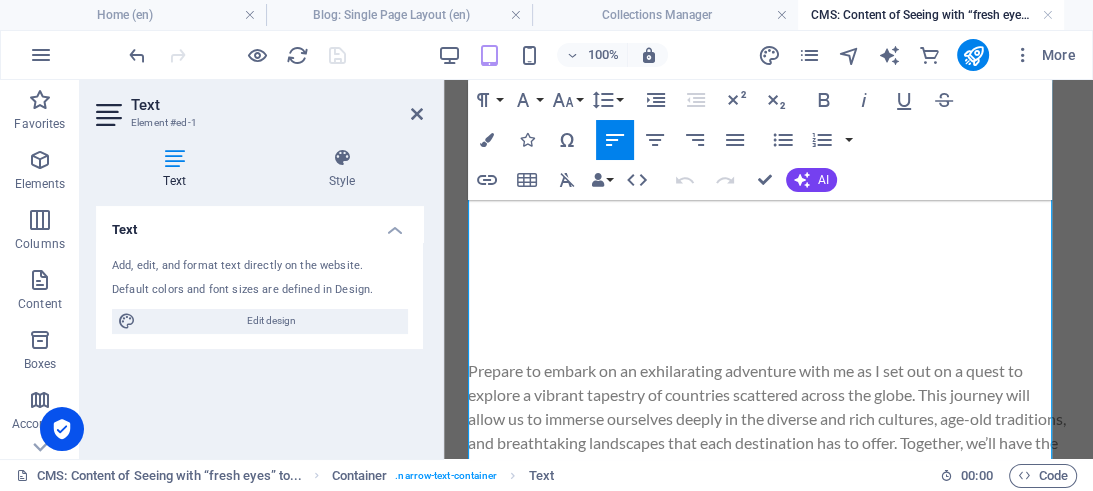 scroll, scrollTop: 105, scrollLeft: 0, axis: vertical 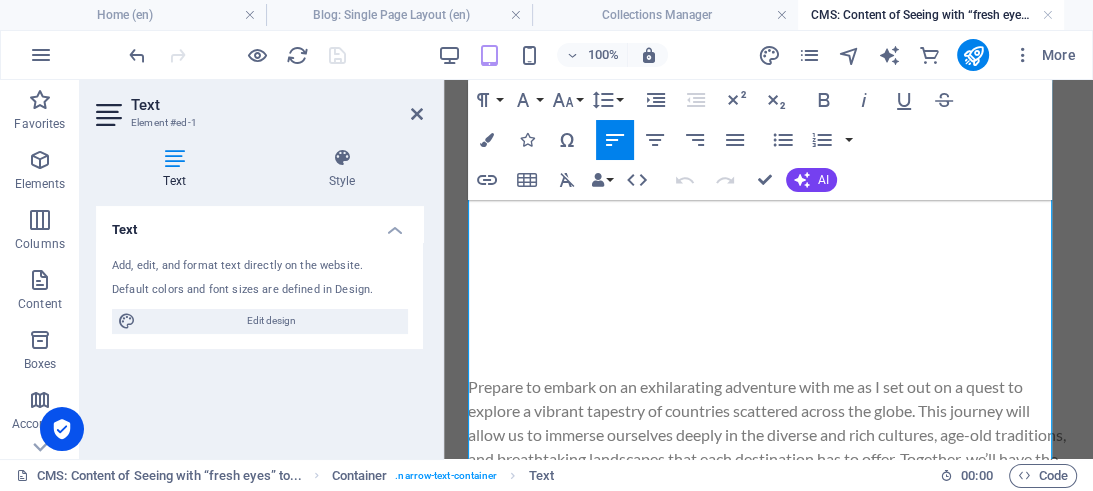 click on "Prepare to embark on an exhilarating adventure with me as I set out on a quest to explore a vibrant tapestry of countries scattered across the globe. This journey will allow us to immerse ourselves deeply in the diverse and rich cultures, age-old traditions, and breathtaking landscapes that each destination has to offer. Together, we’ll have the opportunity to discover the enchanting wonders of [GEOGRAPHIC_DATA], renowned not only for its stunning beaches and vibrant markets but also for its mouthwatering cuisine that tantalizes the [MEDICAL_DATA].  Join me on this incredible journey, and together let’s unearth the extraordinary hidden gems and fascinating tales that await us at each remarkable destination. There’s a world full of adventure out there, and I can’t wait to share it with you!" at bounding box center [768, 627] 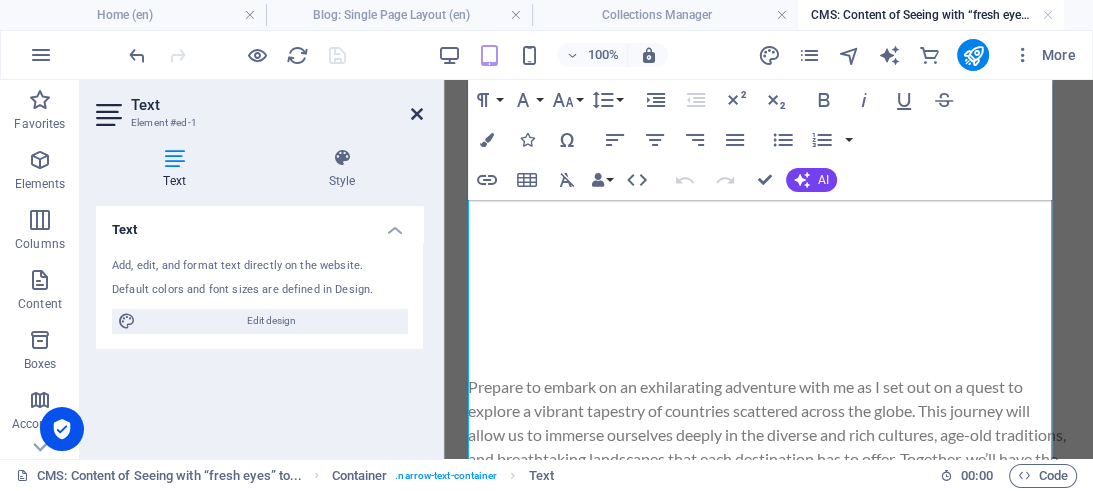 click at bounding box center (417, 114) 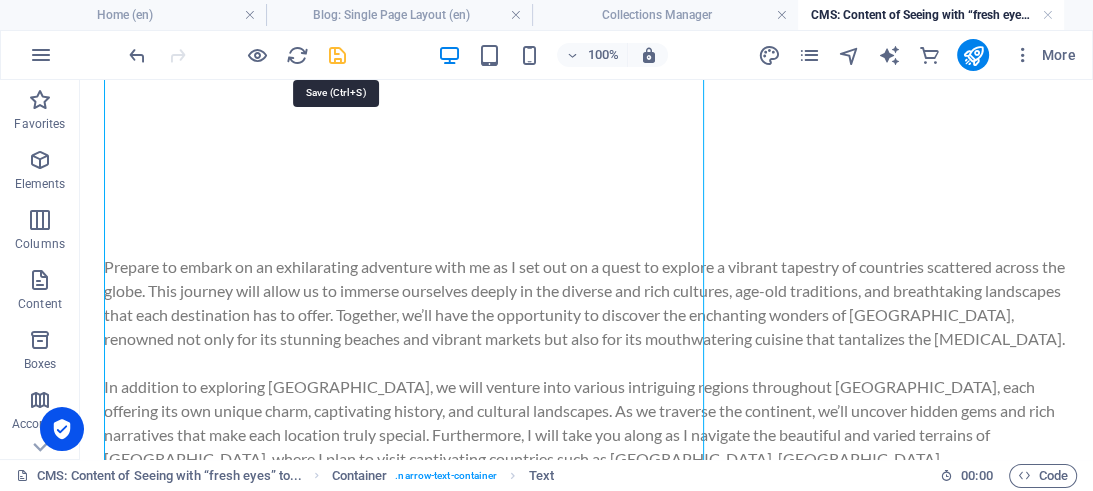drag, startPoint x: 338, startPoint y: 52, endPoint x: 277, endPoint y: 15, distance: 71.34424 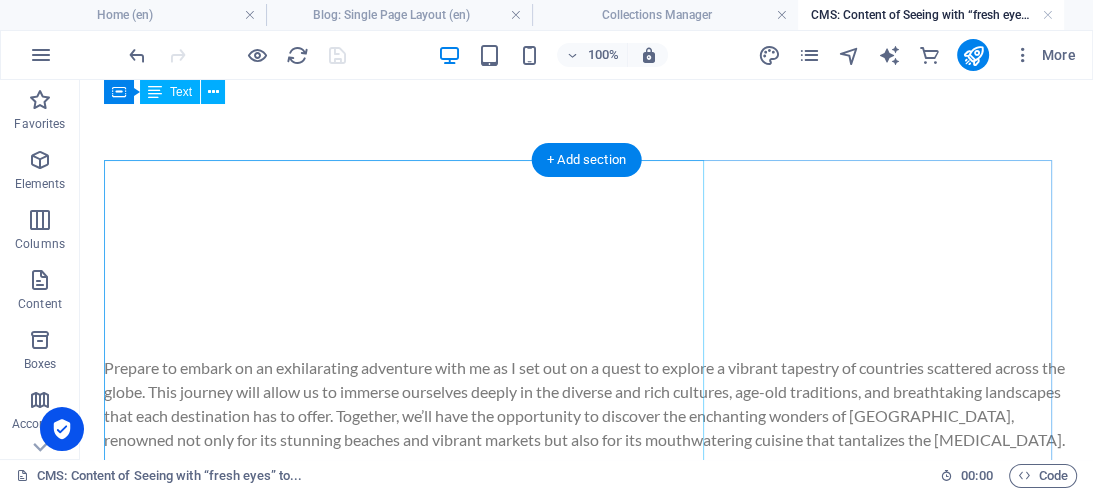 scroll, scrollTop: 0, scrollLeft: 0, axis: both 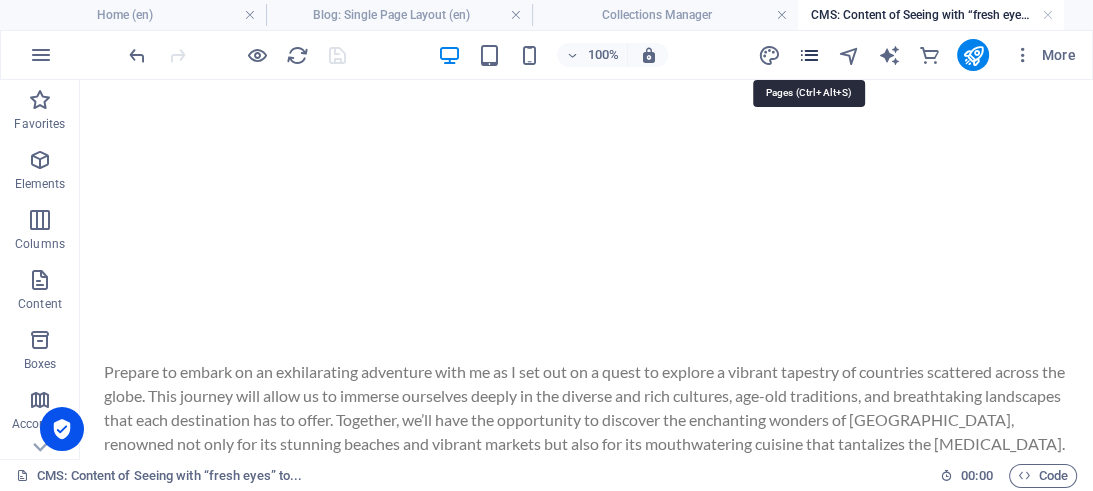 click at bounding box center (808, 55) 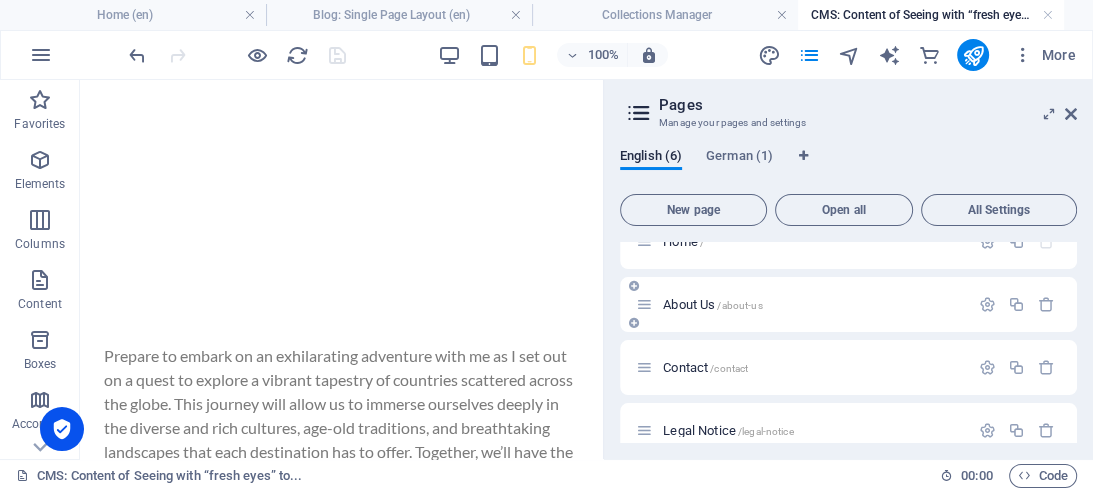 scroll, scrollTop: 0, scrollLeft: 0, axis: both 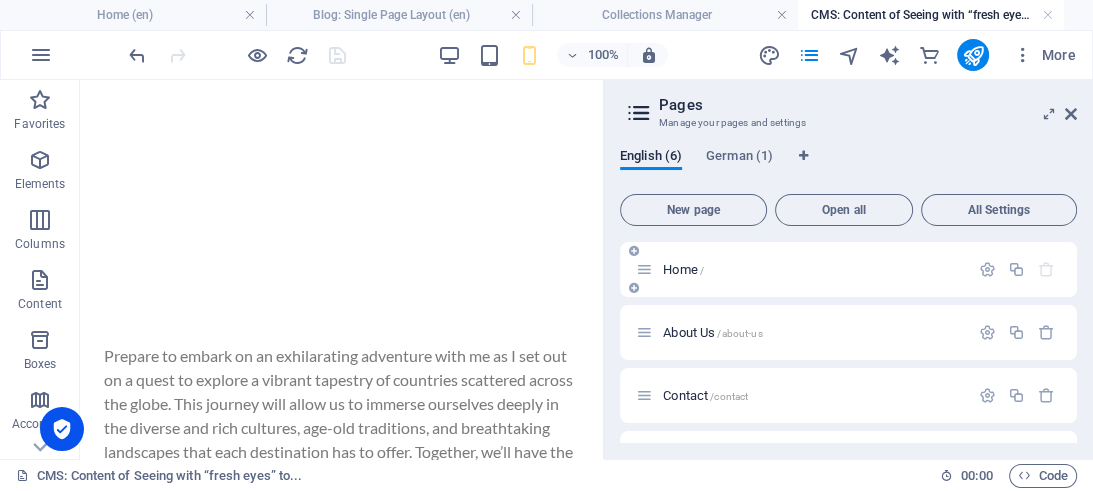 click on "/" at bounding box center [702, 270] 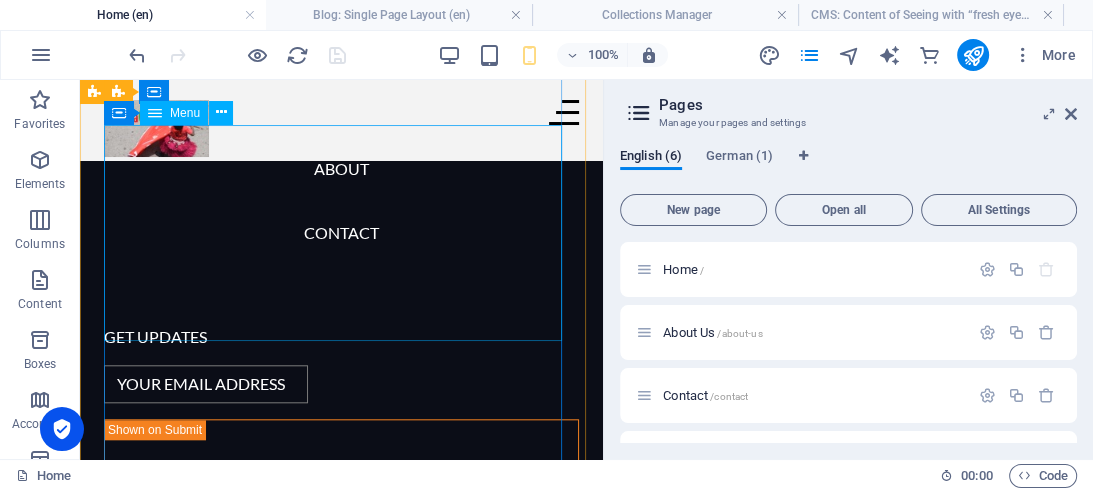 scroll, scrollTop: 6336, scrollLeft: 0, axis: vertical 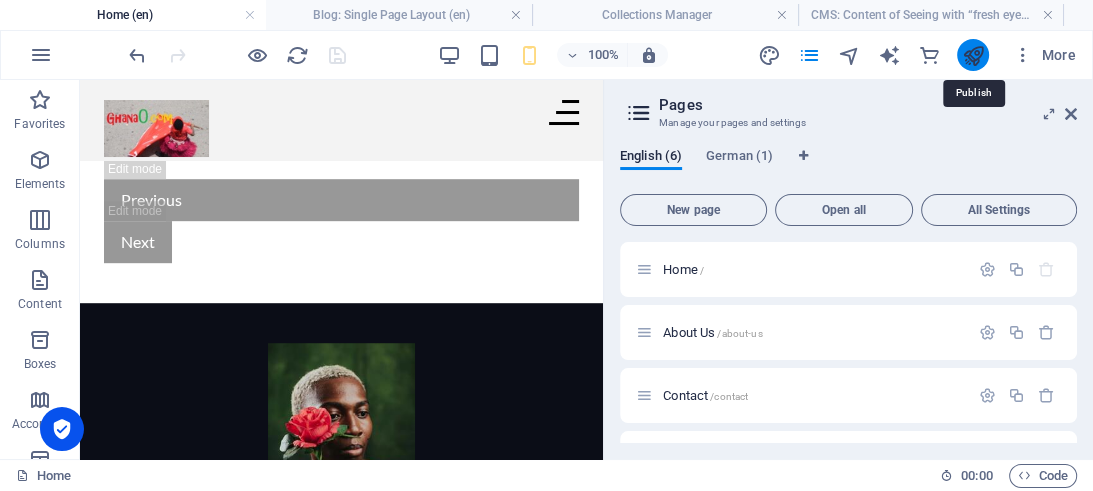 drag, startPoint x: 970, startPoint y: 54, endPoint x: 781, endPoint y: 134, distance: 205.23401 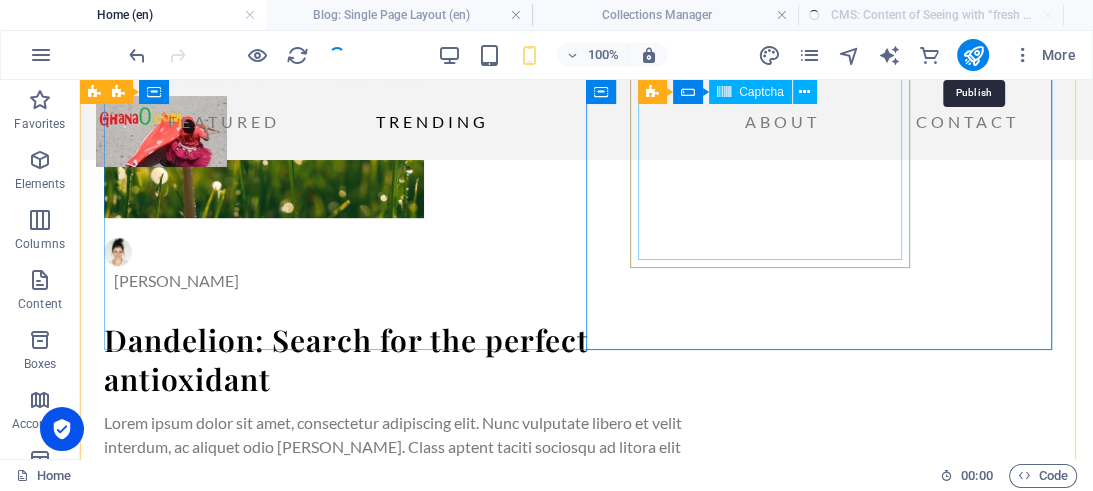 scroll, scrollTop: 4744, scrollLeft: 0, axis: vertical 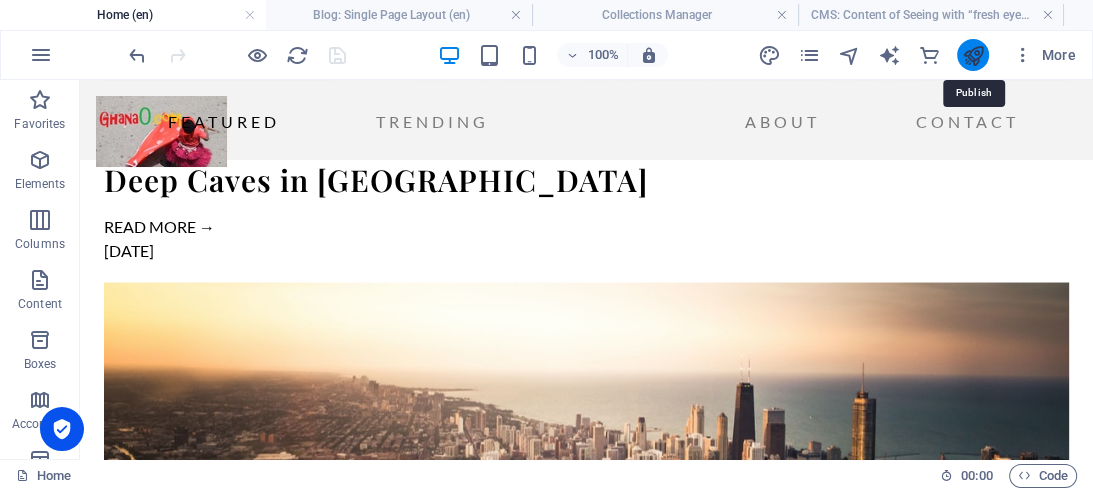 click at bounding box center (972, 55) 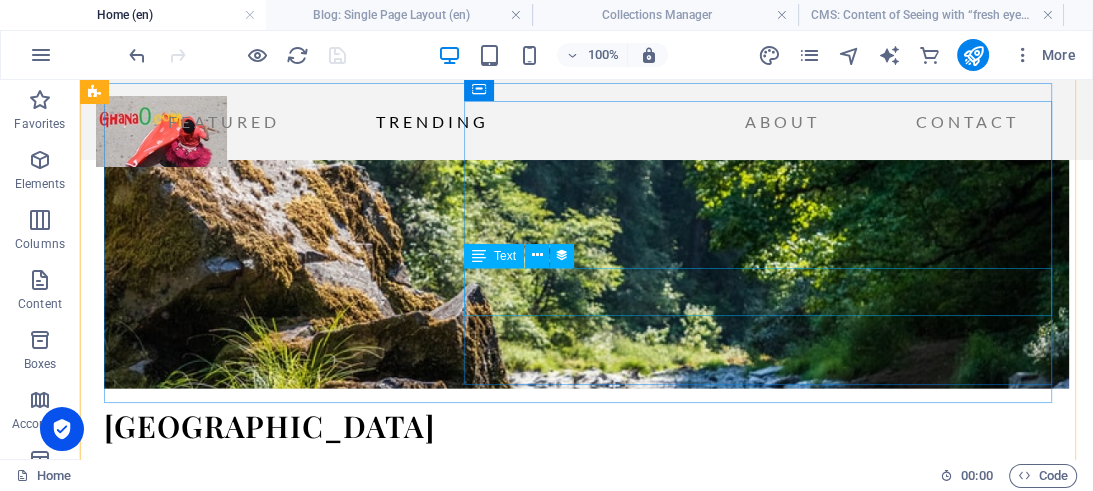 scroll, scrollTop: 3276, scrollLeft: 0, axis: vertical 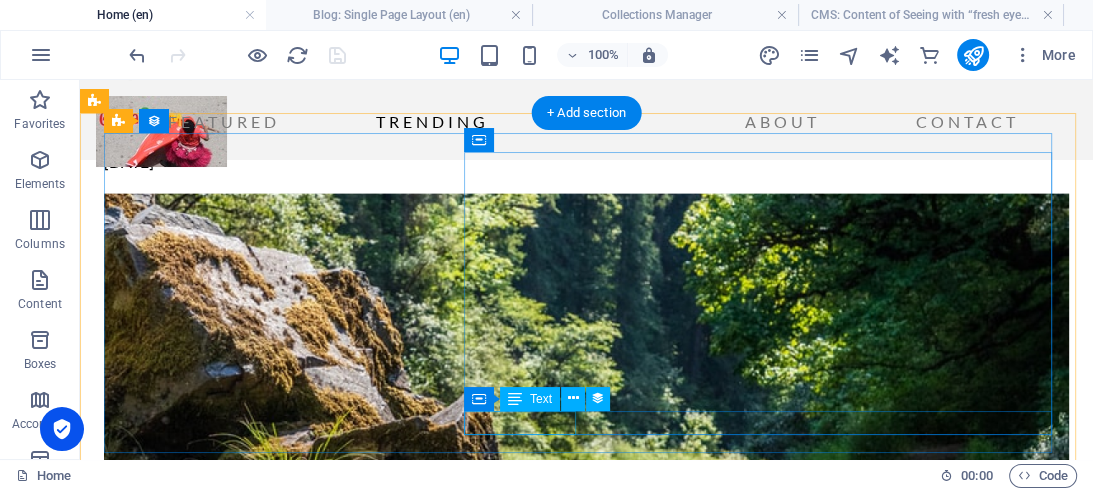 click on "READ MORE →" at bounding box center [406, 2902] 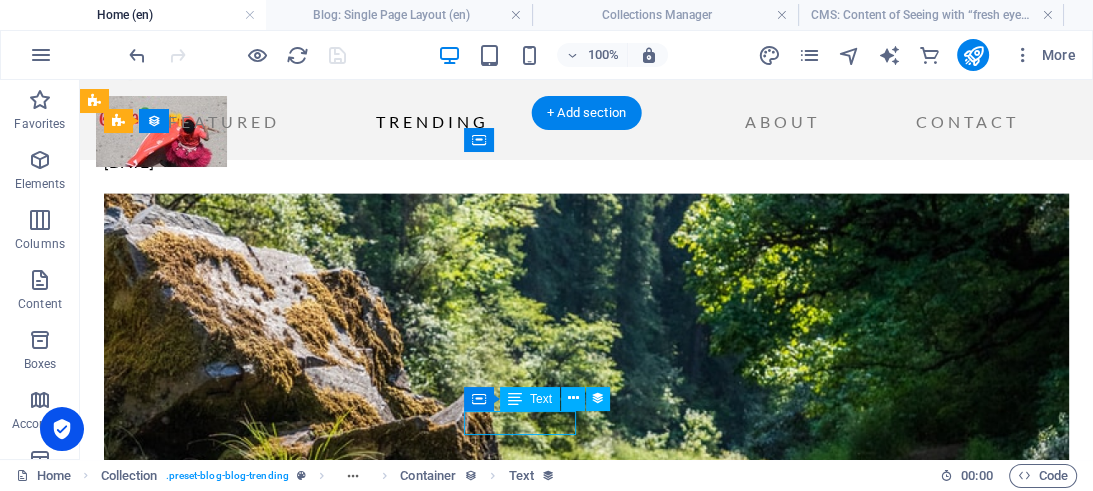 click on "READ MORE →" at bounding box center [406, 2902] 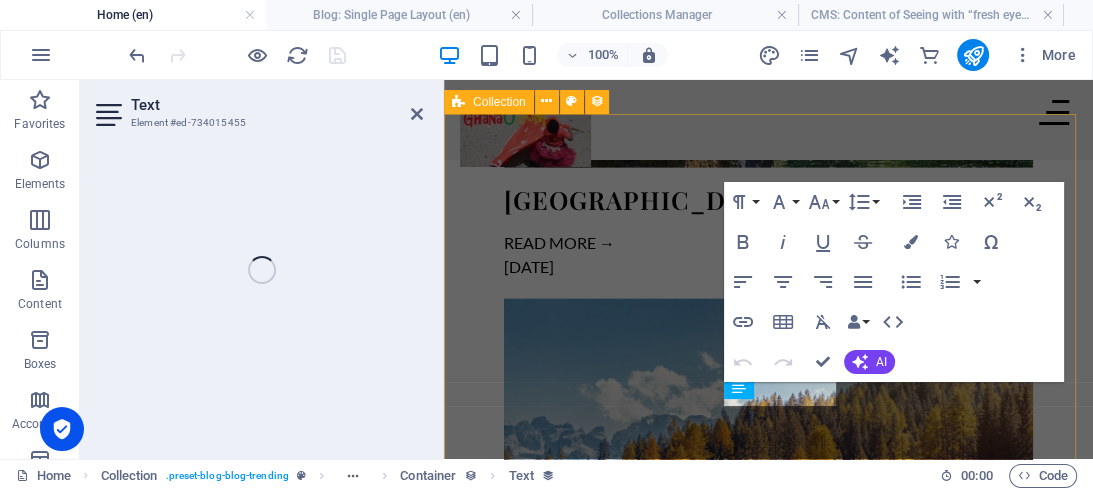 scroll, scrollTop: 3059, scrollLeft: 0, axis: vertical 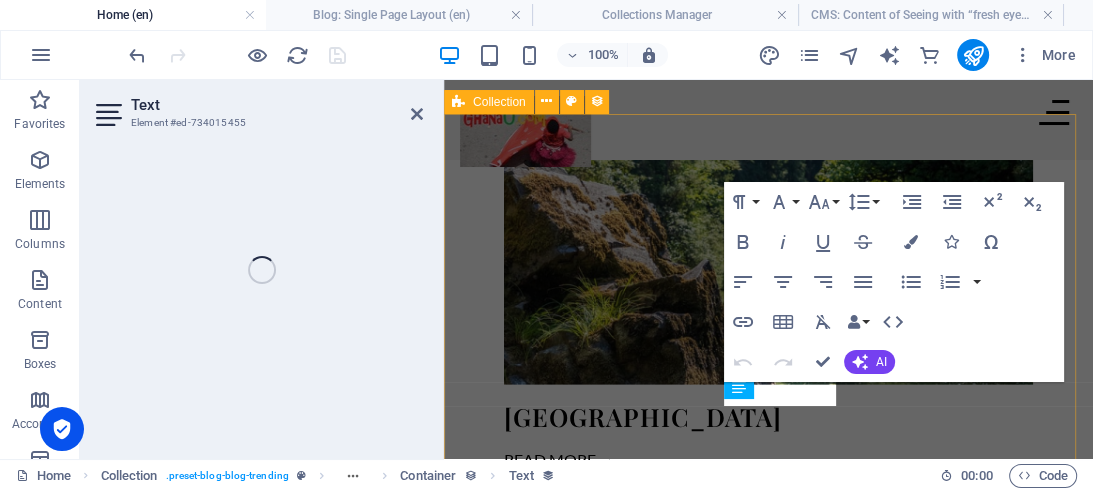 select on "read-more-button" 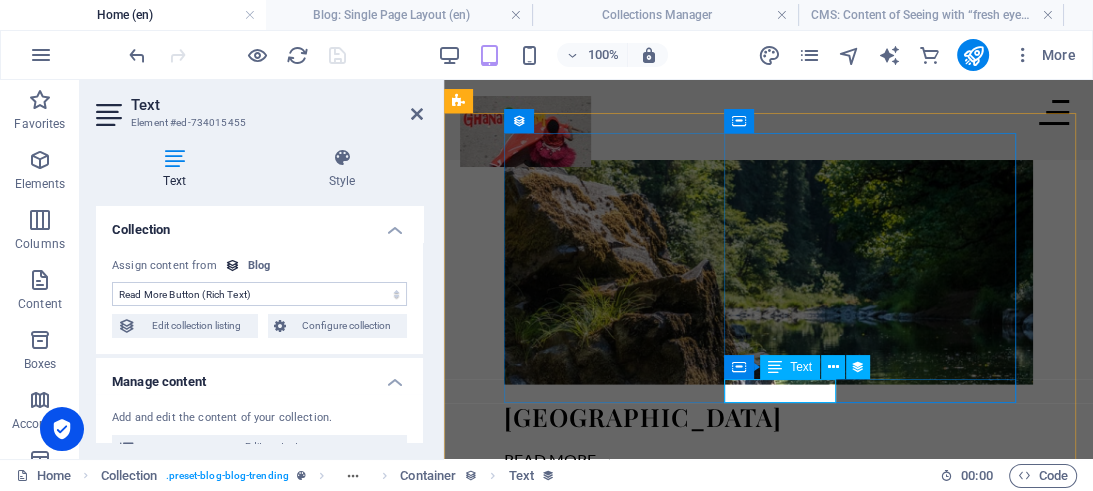 click on "READ MORE →" at bounding box center (658, 2661) 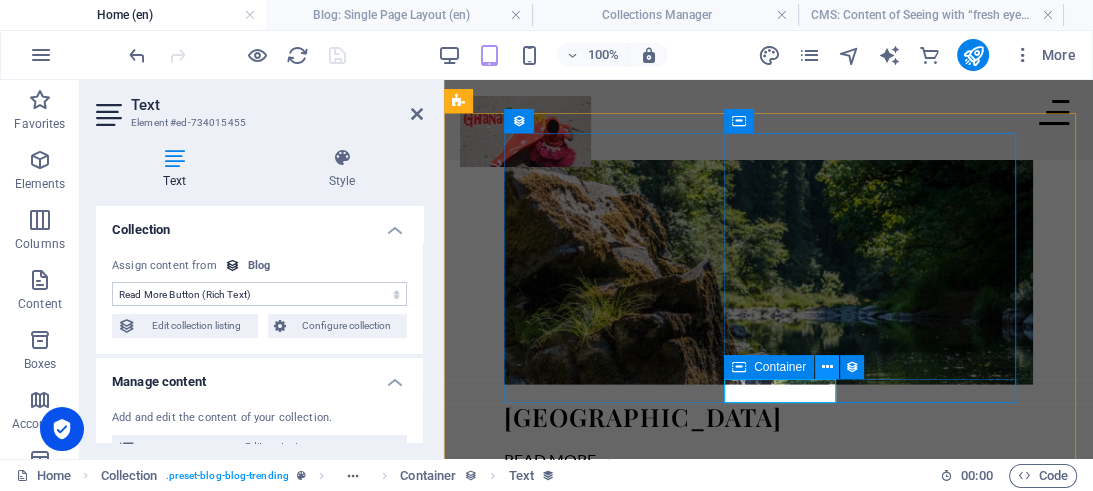 click at bounding box center (827, 367) 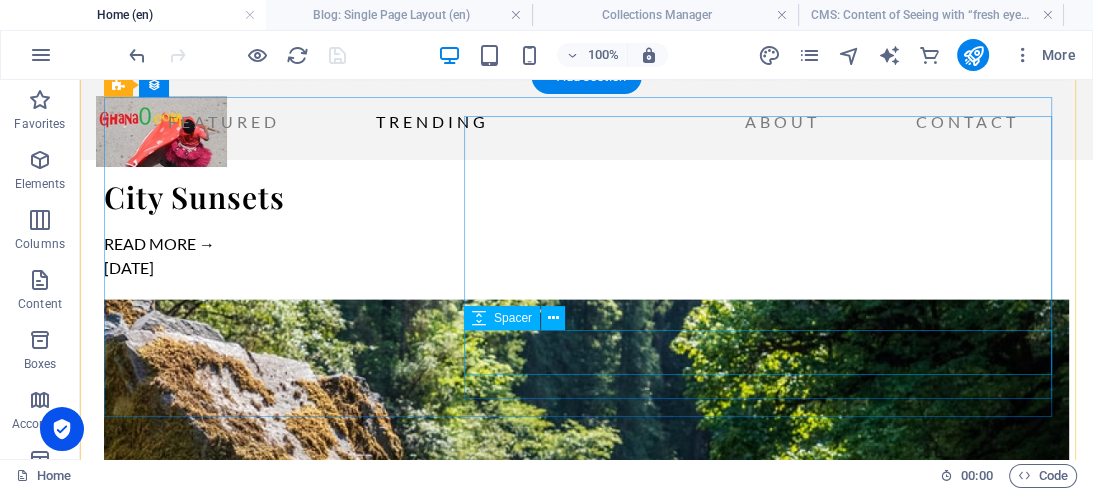 scroll, scrollTop: 3381, scrollLeft: 0, axis: vertical 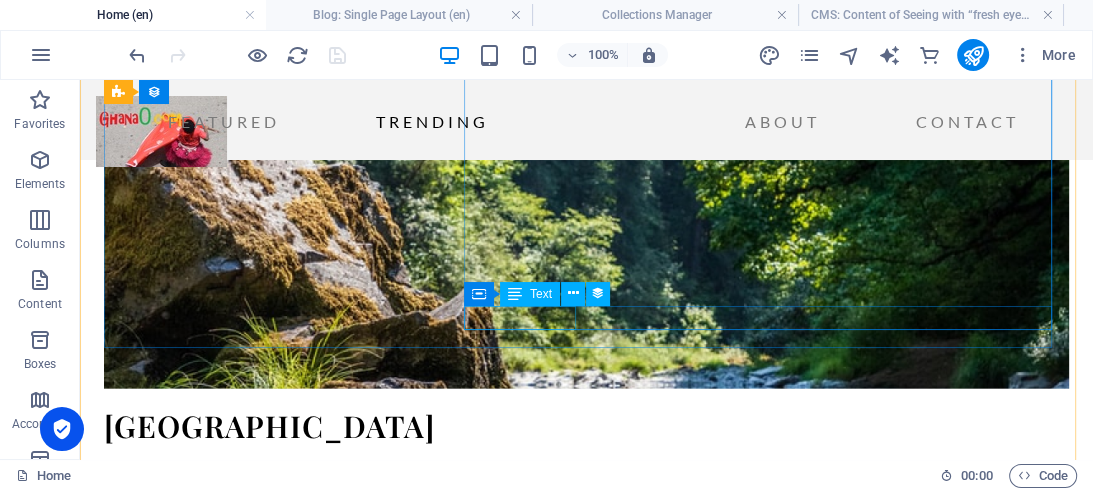 click on "READ MORE →" at bounding box center [406, 2797] 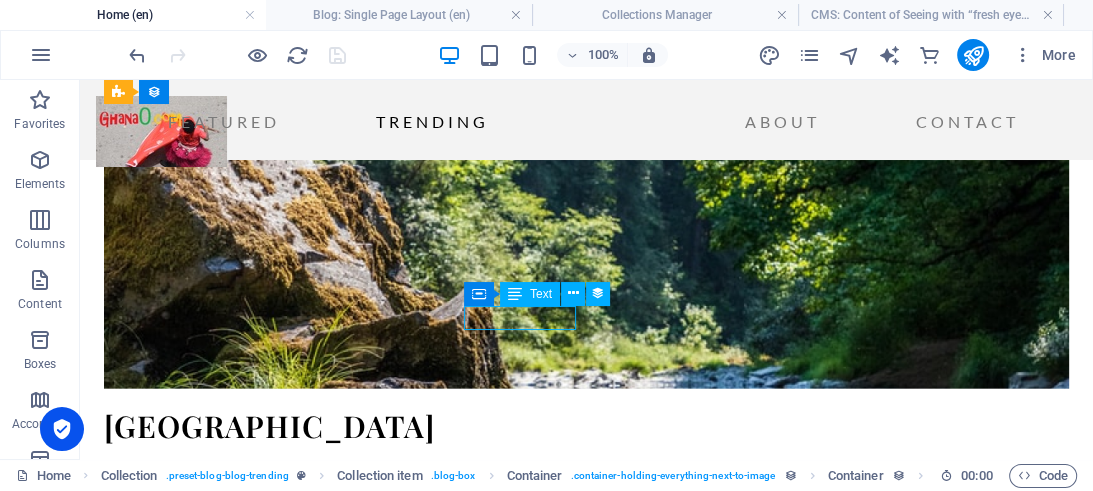 click on "READ MORE →" at bounding box center (406, 2797) 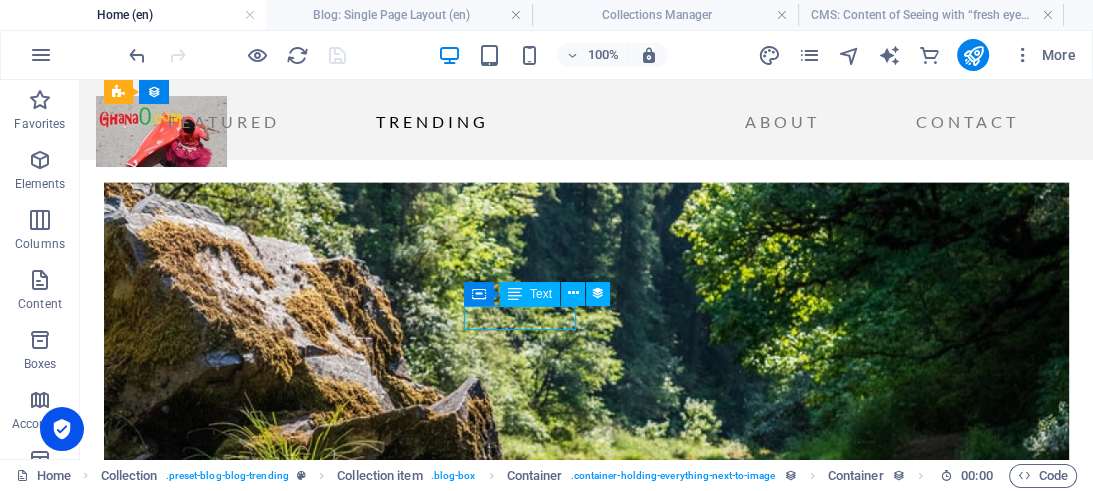 select on "read-more-button" 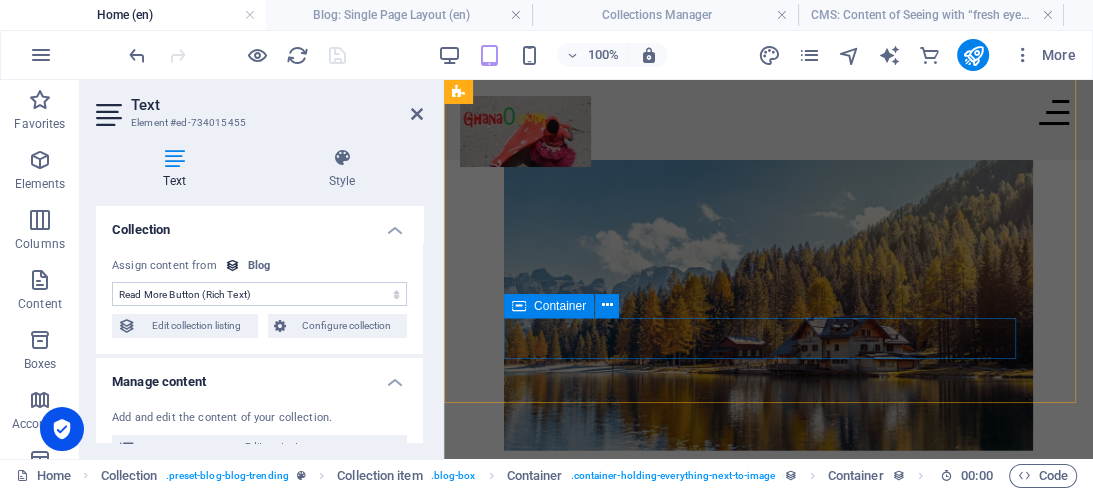 scroll, scrollTop: 3392, scrollLeft: 0, axis: vertical 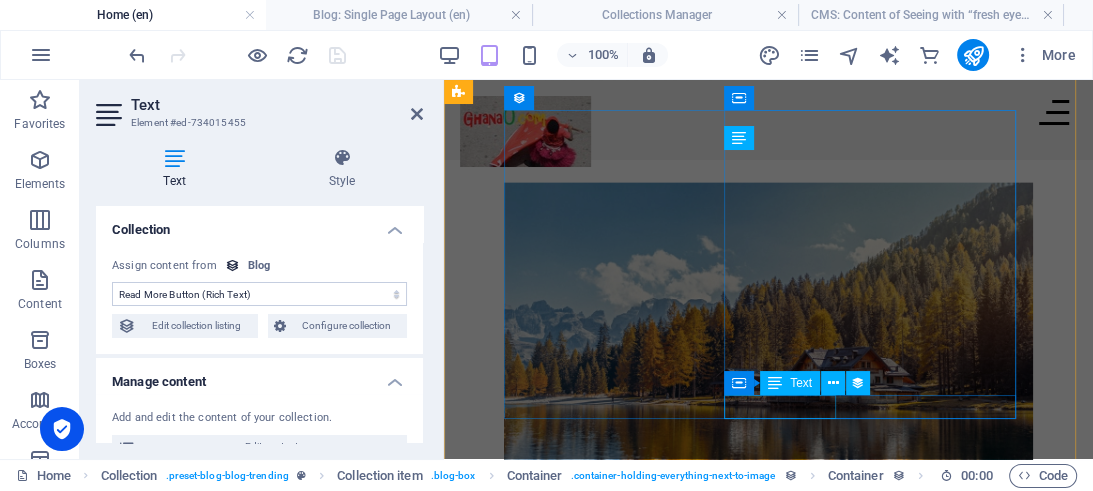 click on "READ MORE →" at bounding box center [658, 2908] 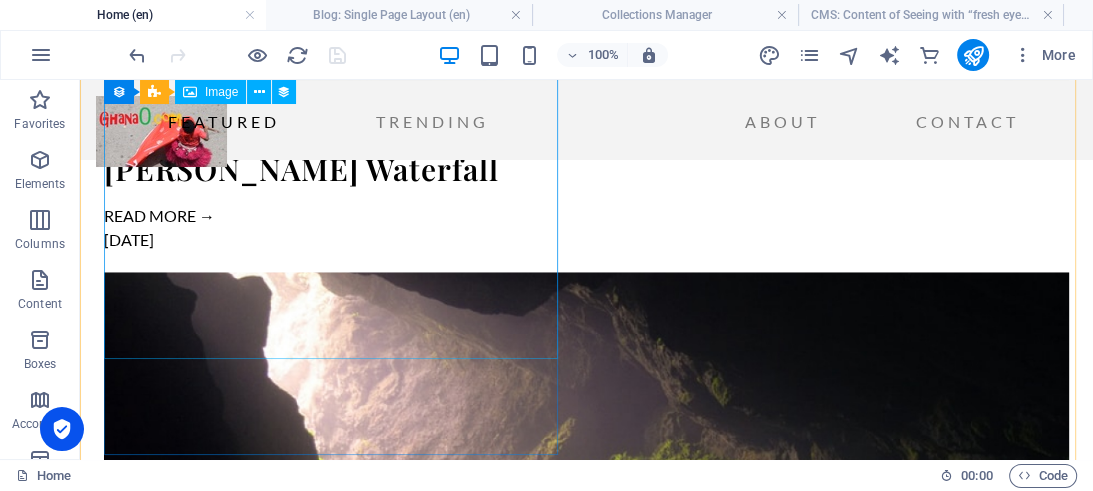 scroll, scrollTop: 2214, scrollLeft: 0, axis: vertical 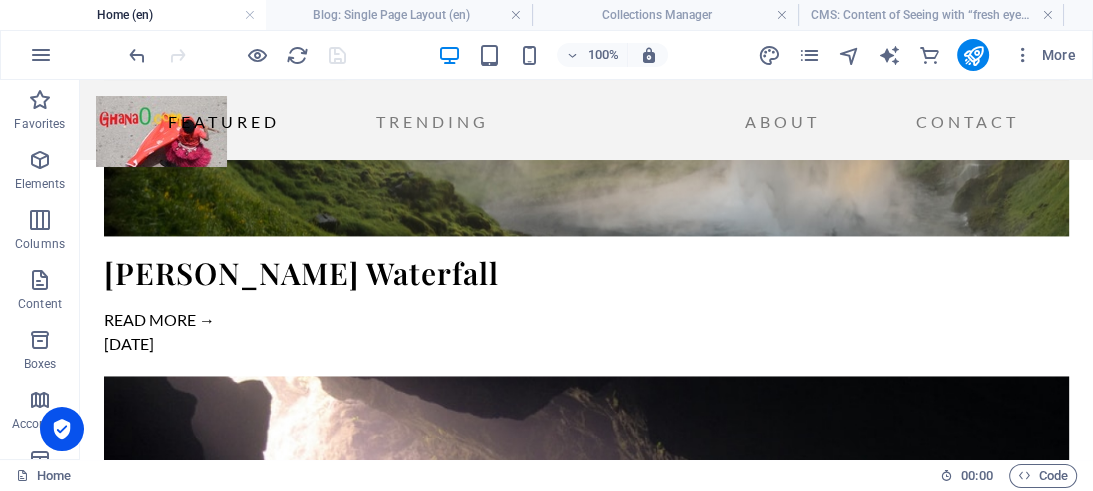 click at bounding box center [237, 55] 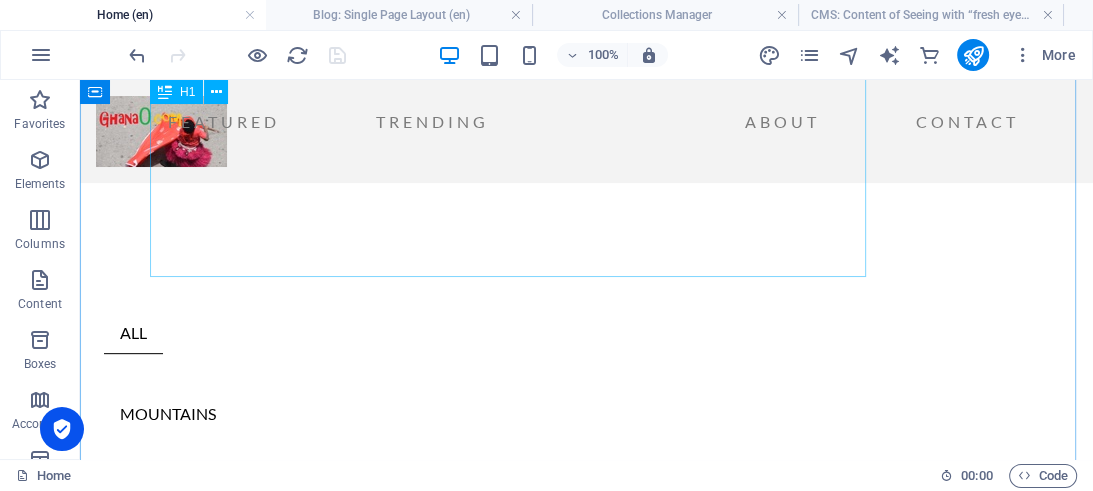 scroll, scrollTop: 0, scrollLeft: 0, axis: both 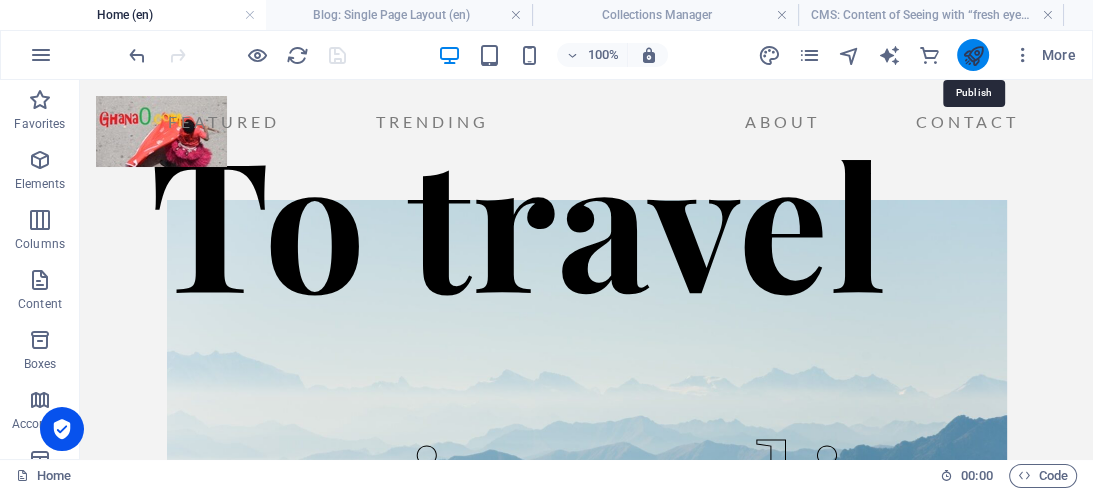 drag, startPoint x: 975, startPoint y: 56, endPoint x: 868, endPoint y: 34, distance: 109.23827 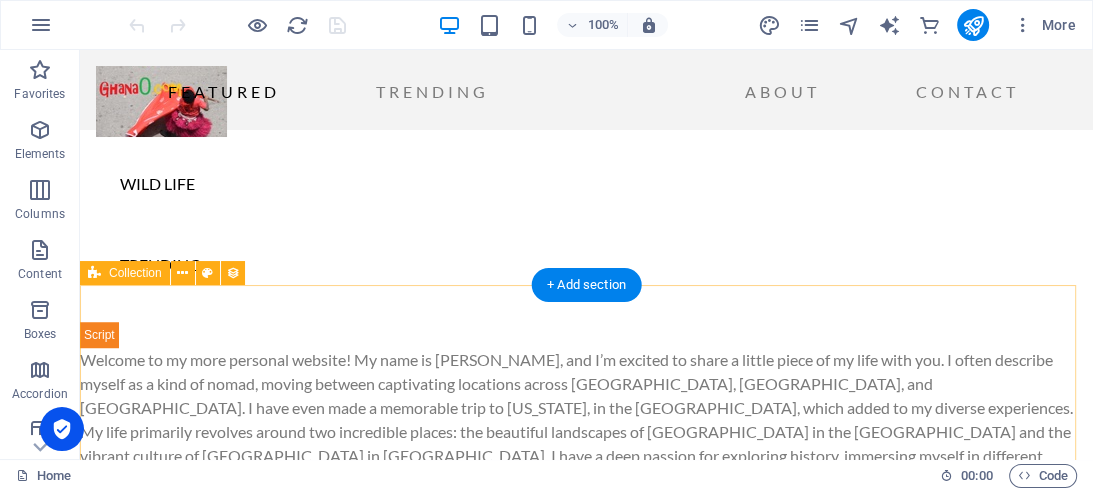 scroll, scrollTop: 1108, scrollLeft: 0, axis: vertical 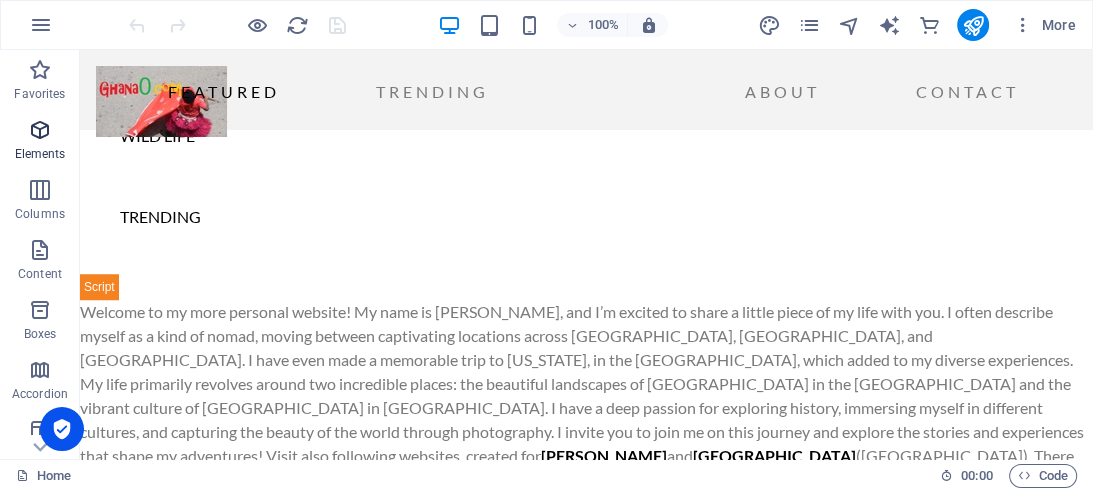 click at bounding box center (40, 130) 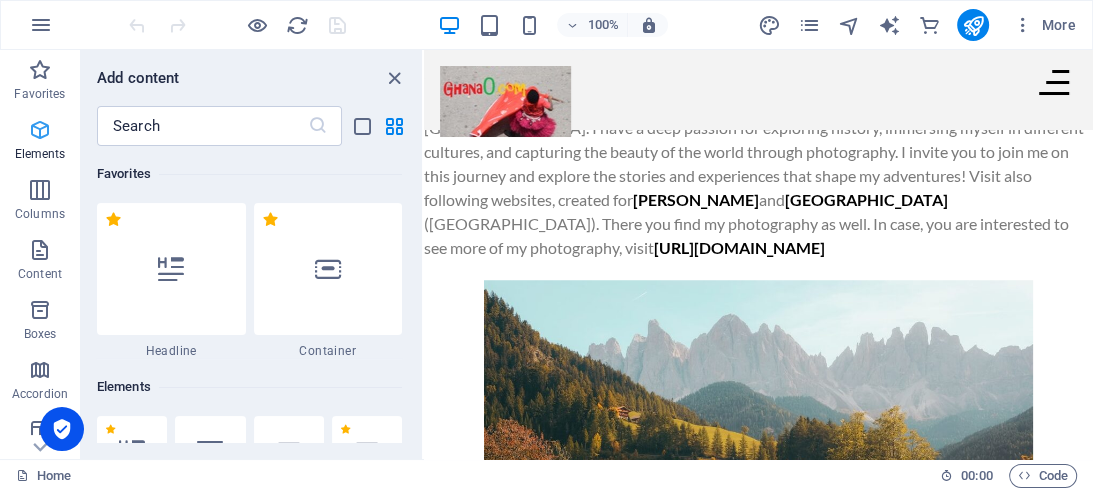 click at bounding box center [40, 130] 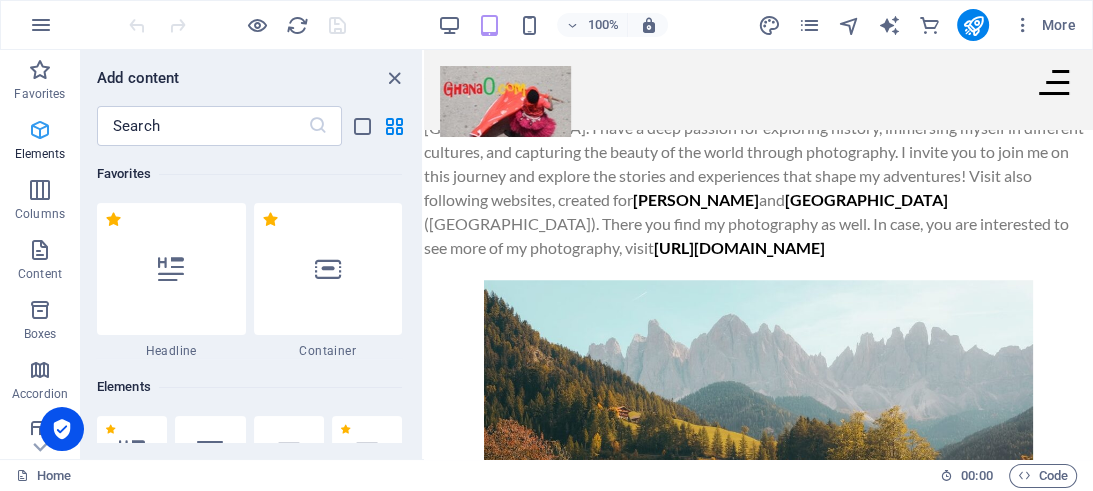 scroll, scrollTop: 828, scrollLeft: 0, axis: vertical 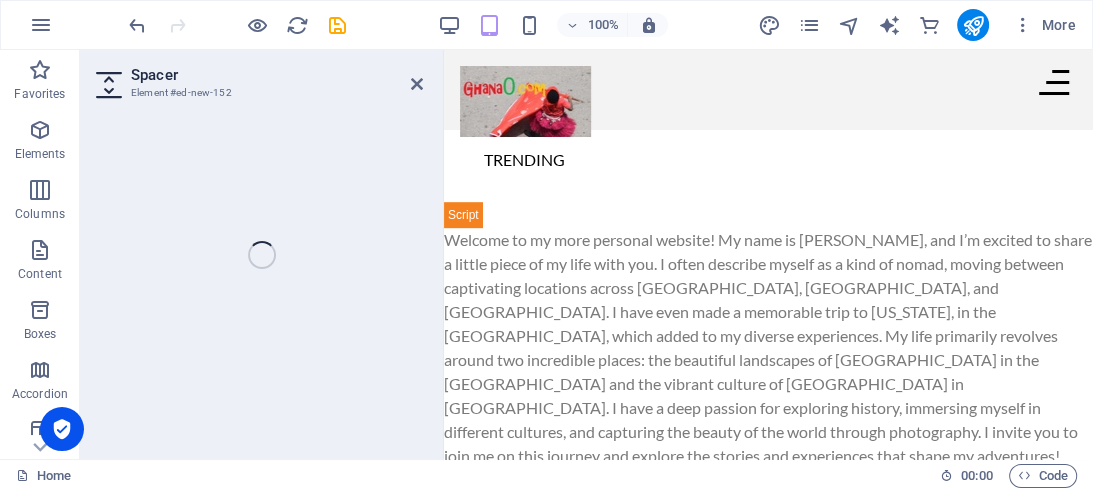 select on "px" 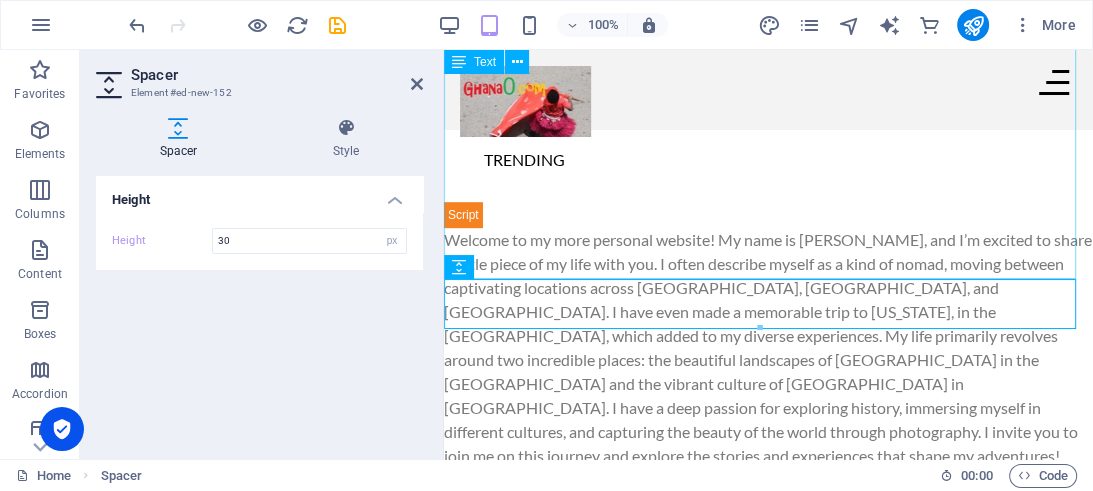 type on "30" 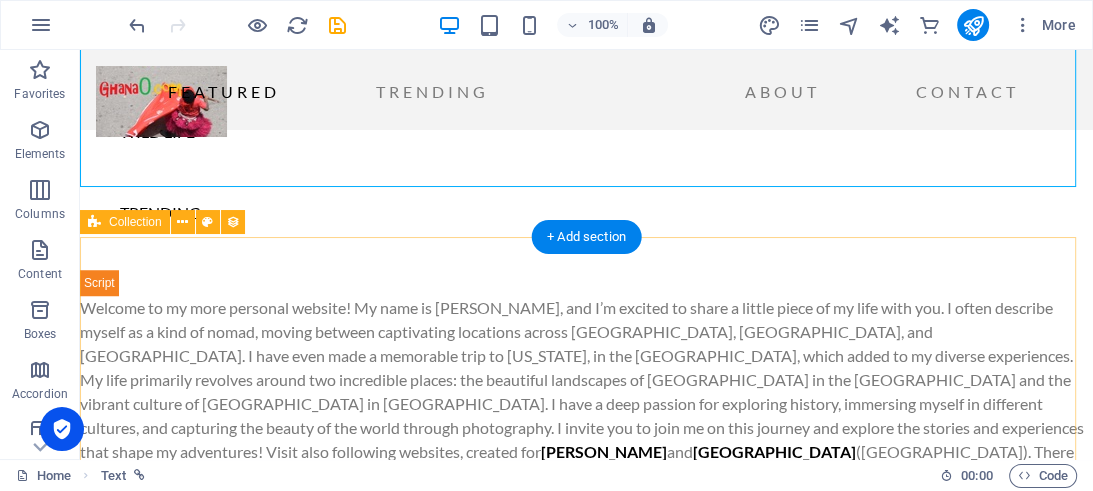 scroll, scrollTop: 1108, scrollLeft: 0, axis: vertical 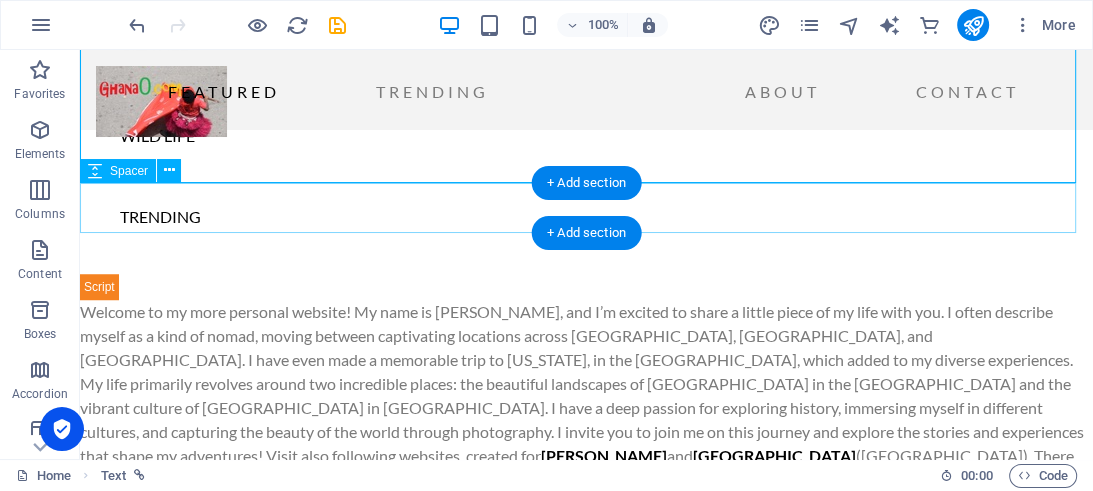 click at bounding box center (586, 517) 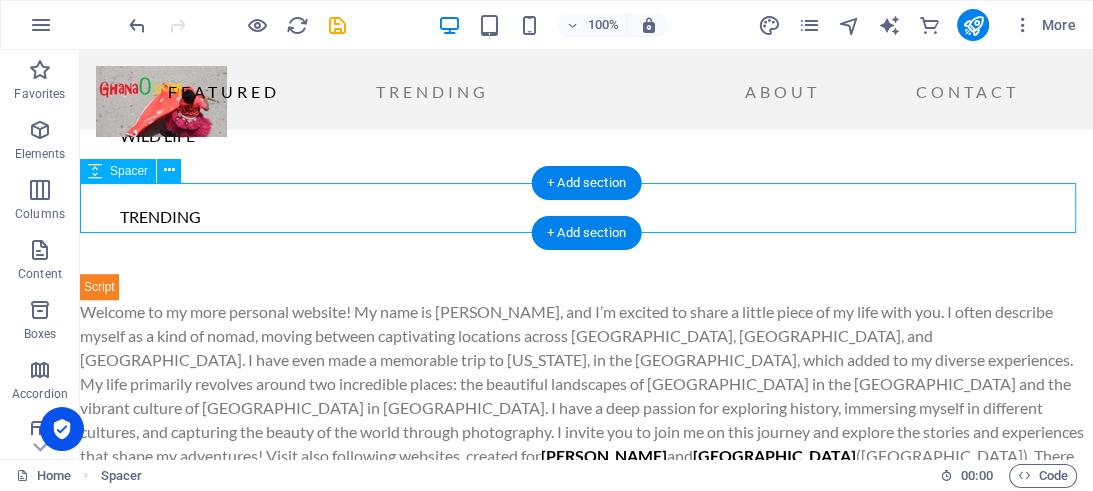 click at bounding box center (586, 517) 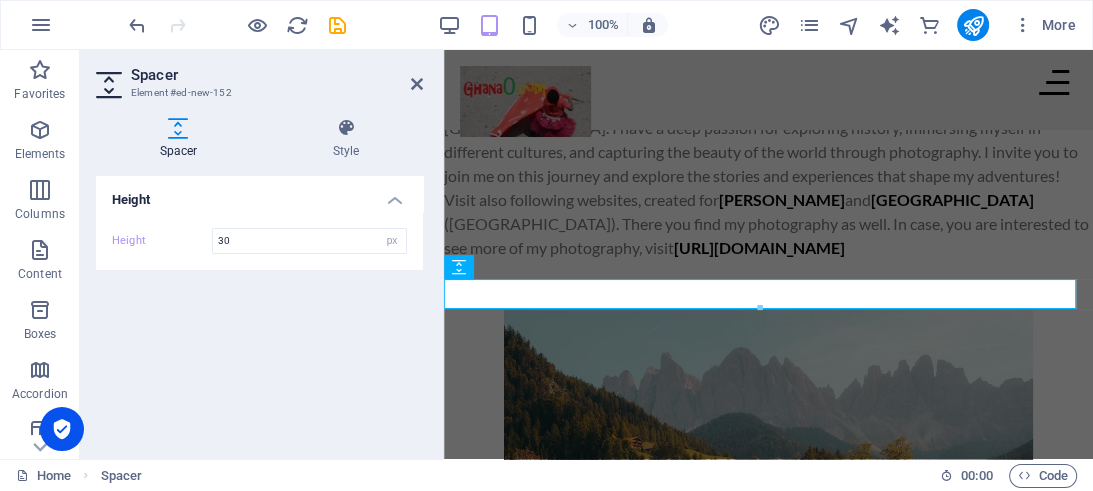 scroll, scrollTop: 828, scrollLeft: 0, axis: vertical 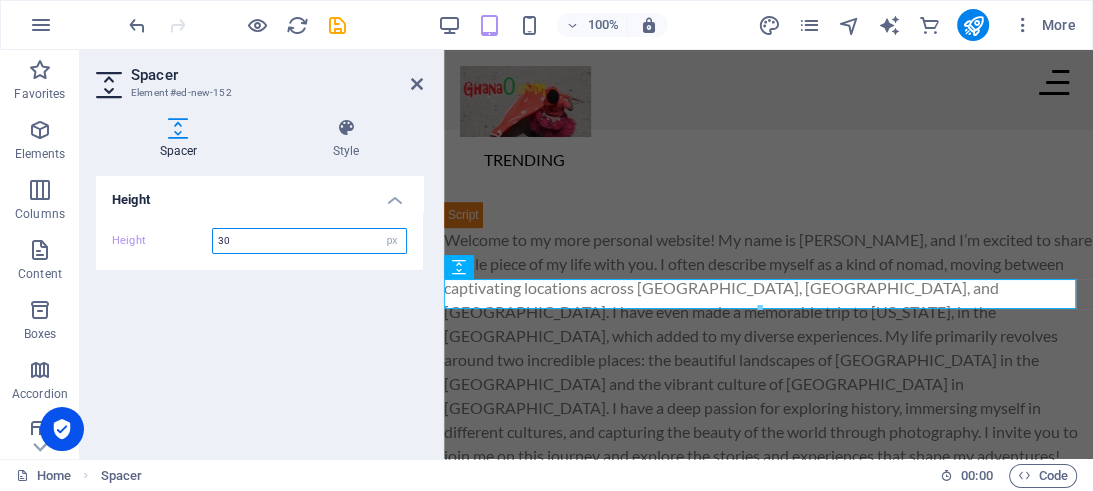 drag, startPoint x: 233, startPoint y: 237, endPoint x: 220, endPoint y: 239, distance: 13.152946 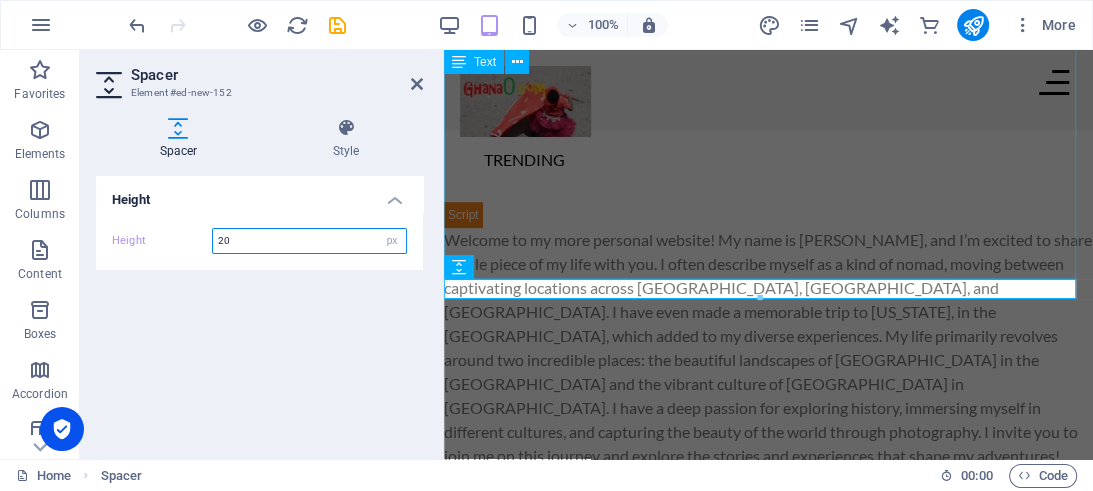 type on "20" 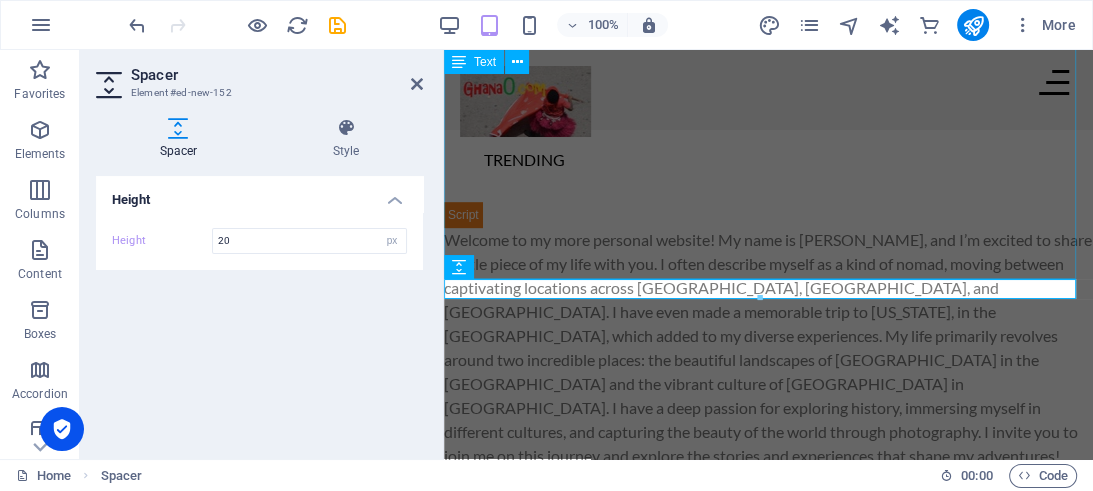 click on "Welcome to my more personal website! My name is [PERSON_NAME], and I’m excited to share a little piece of my life with you. I often describe myself as a kind of nomad, moving between captivating locations across [GEOGRAPHIC_DATA], [GEOGRAPHIC_DATA], and [GEOGRAPHIC_DATA]. I have even made a memorable trip to [US_STATE], in the [GEOGRAPHIC_DATA], which added to my diverse experiences. My life primarily revolves around two incredible places: the beautiful landscapes of [GEOGRAPHIC_DATA] in the [GEOGRAPHIC_DATA] and the vibrant culture of [GEOGRAPHIC_DATA] in [GEOGRAPHIC_DATA]. I have a deep passion for exploring history, immersing myself in different cultures, and capturing the beauty of the world through photography. I invite you to join me on this journey and explore the stories and experiences that shape my adventures! Visit also following websites, created for  [PERSON_NAME]  and  [GEOGRAPHIC_DATA]  ([GEOGRAPHIC_DATA]). There you find my photography as well. In case, you are interested to see more of my photography, visit  [URL][DOMAIN_NAME]" at bounding box center [768, 384] 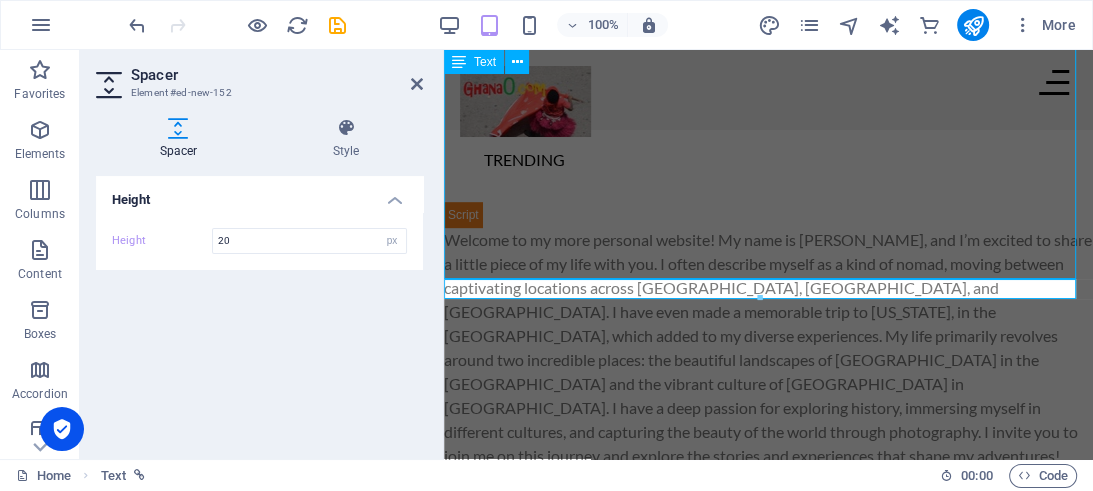 scroll, scrollTop: 1108, scrollLeft: 0, axis: vertical 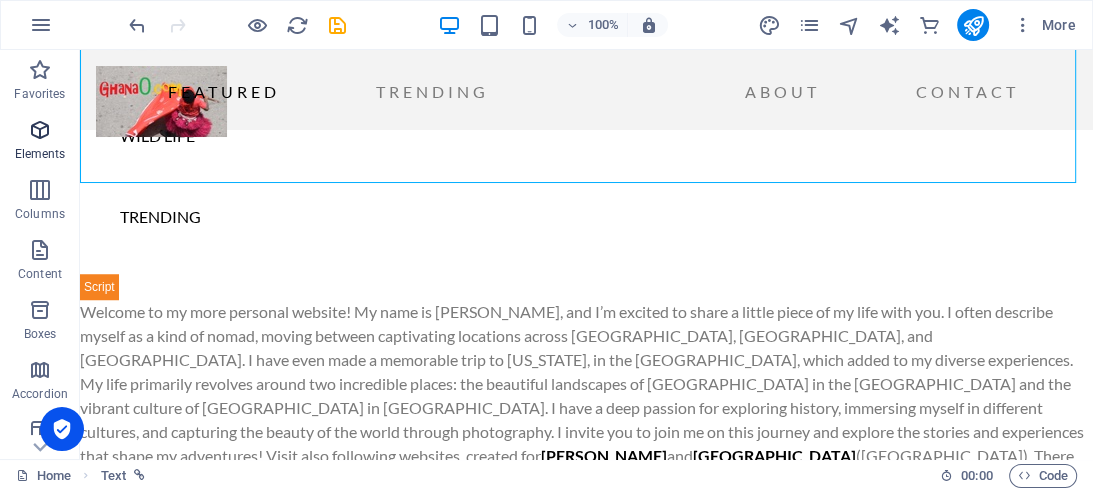drag, startPoint x: 40, startPoint y: 127, endPoint x: 50, endPoint y: 165, distance: 39.293766 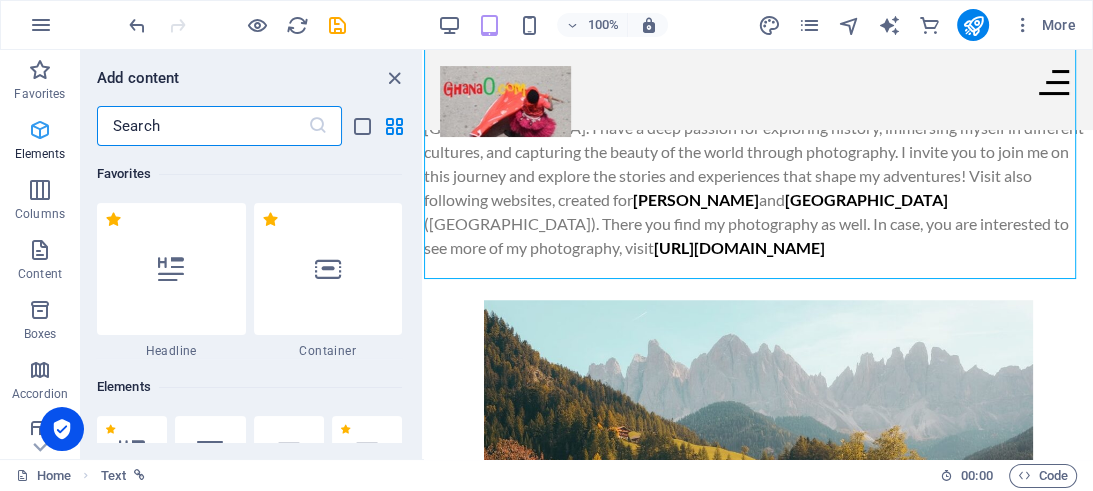 scroll, scrollTop: 828, scrollLeft: 0, axis: vertical 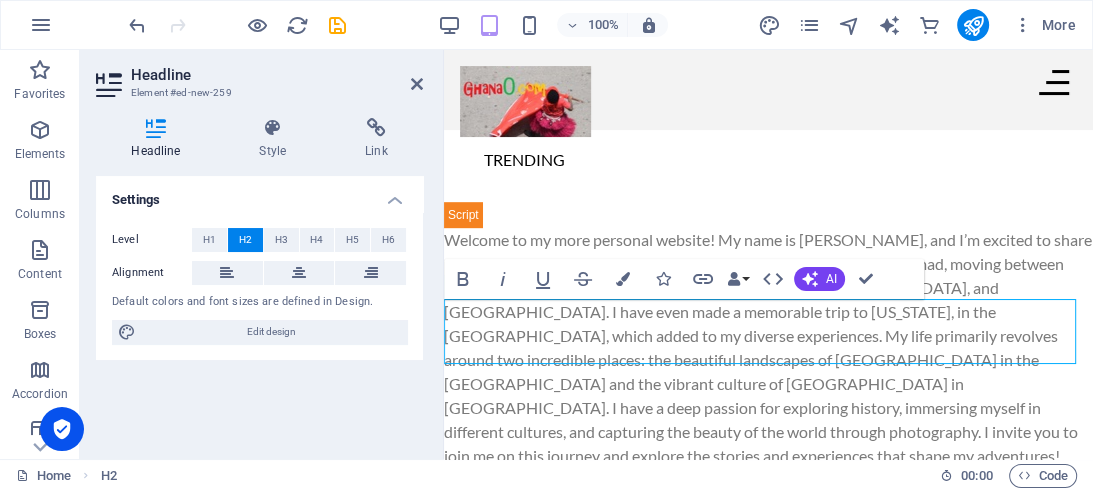 click on "Seeing with “fresh eyes” to understand the nature around" at bounding box center [768, 592] 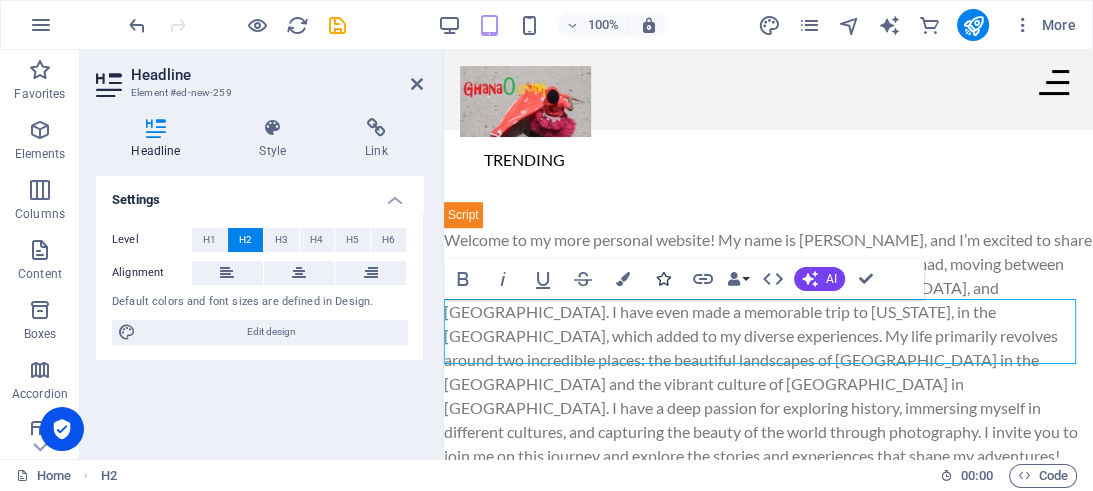 type 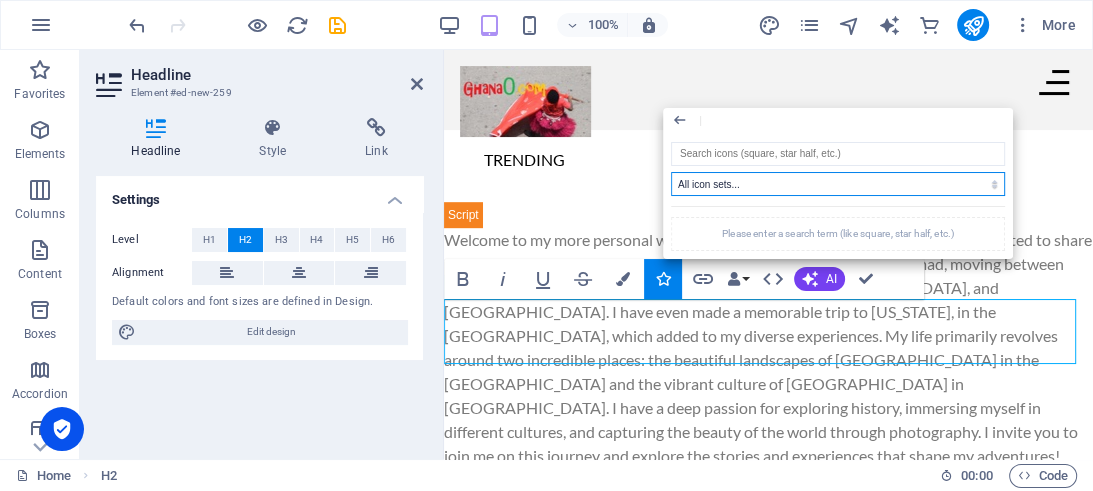 click on "All icon sets... IcoFont Ionicons FontAwesome Brands FontAwesome Duotone FontAwesome Solid FontAwesome Regular FontAwesome Light FontAwesome Thin FontAwesome Sharp Solid FontAwesome Sharp Regular FontAwesome Sharp Light FontAwesome Sharp Thin" at bounding box center [838, 184] 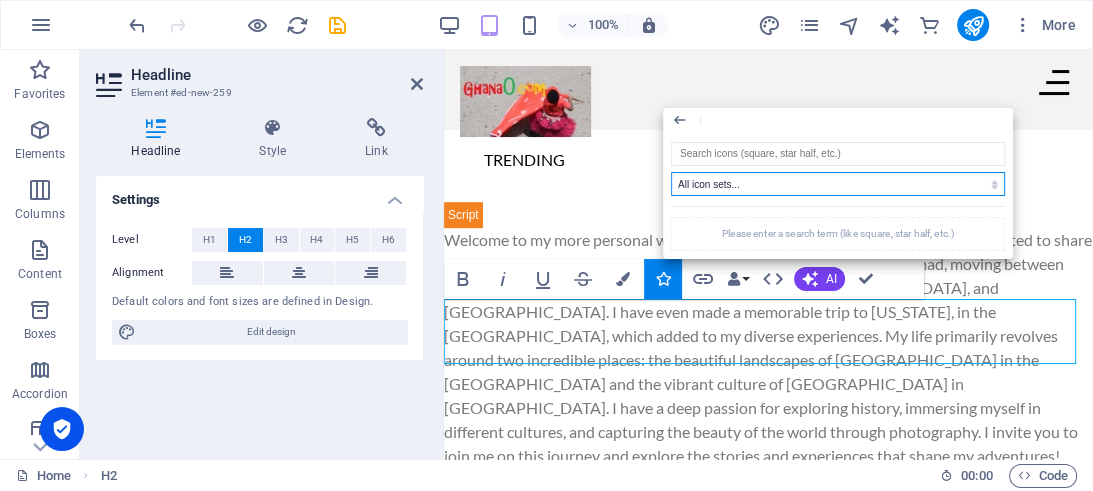 click on "All icon sets... IcoFont Ionicons FontAwesome Brands FontAwesome Duotone FontAwesome Solid FontAwesome Regular FontAwesome Light FontAwesome Thin FontAwesome Sharp Solid FontAwesome Sharp Regular FontAwesome Sharp Light FontAwesome Sharp Thin" at bounding box center [838, 184] 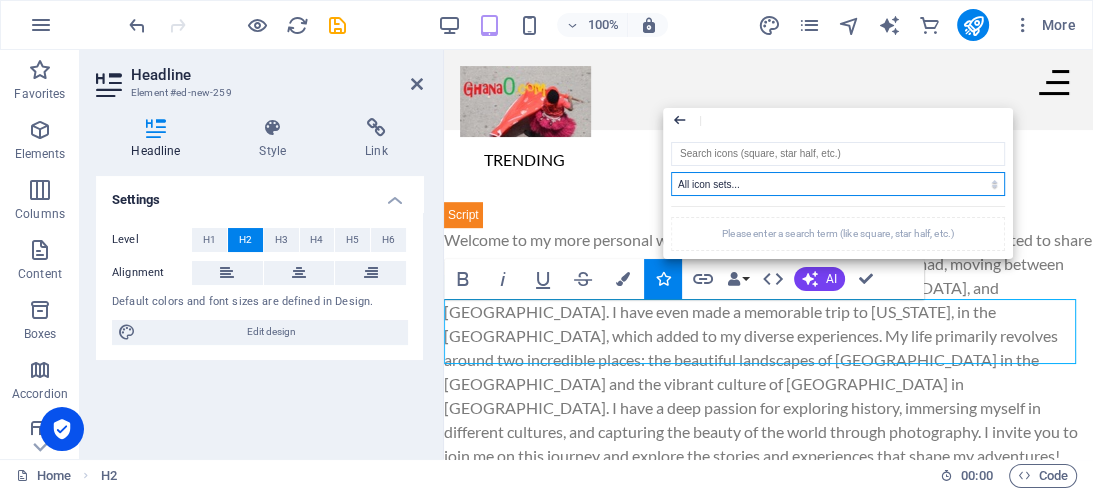 click 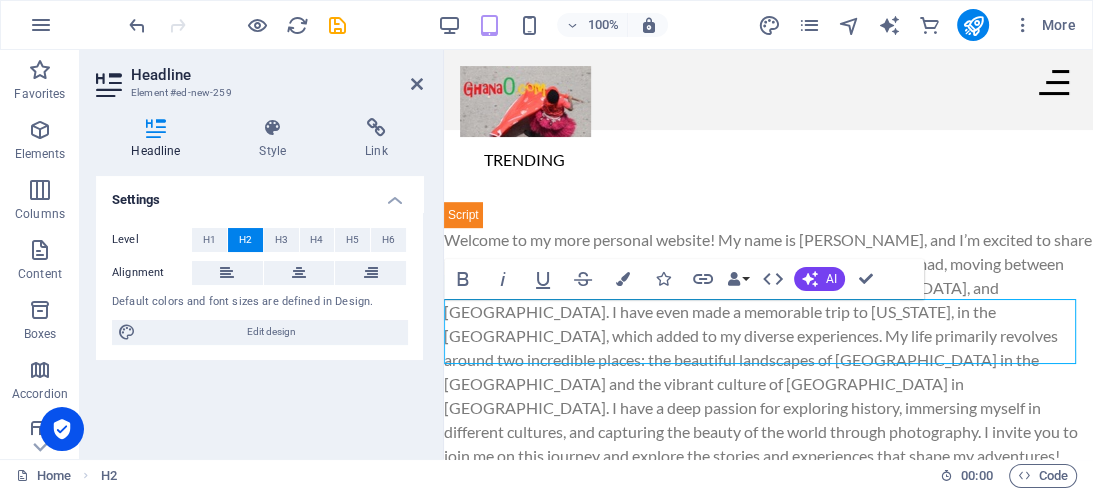 click on "Seeing with “fresh eyes” to understand the nature around" at bounding box center [768, 592] 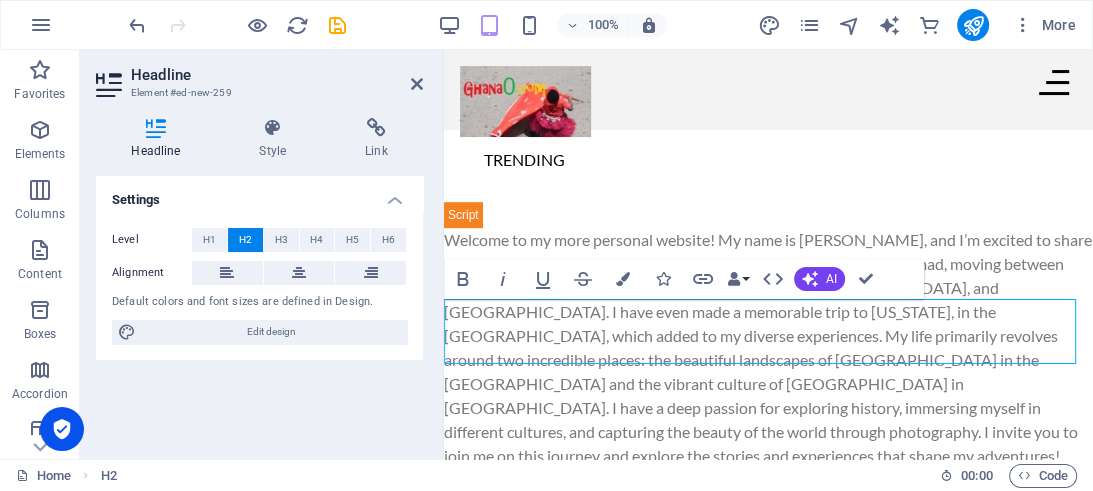 type 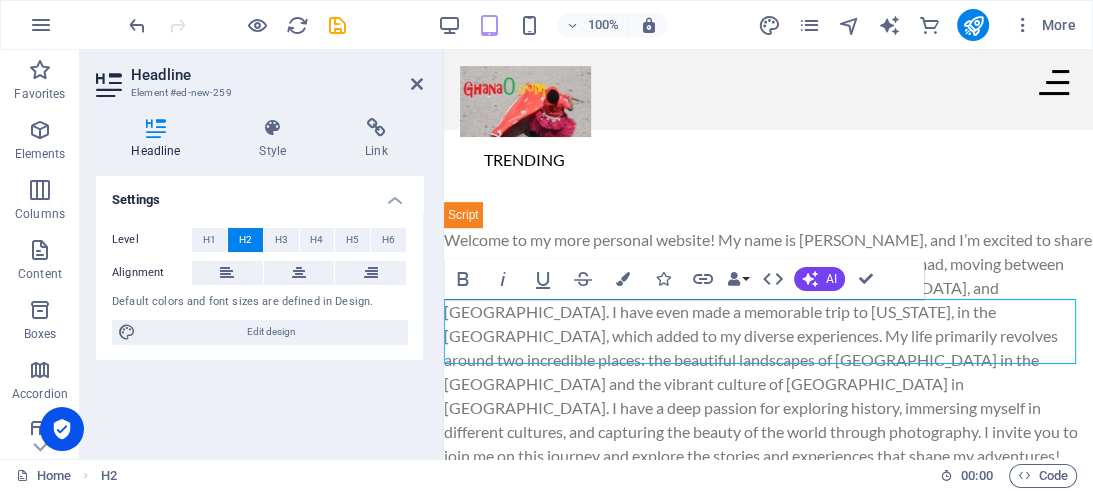 drag, startPoint x: 572, startPoint y: 343, endPoint x: 801, endPoint y: 345, distance: 229.00873 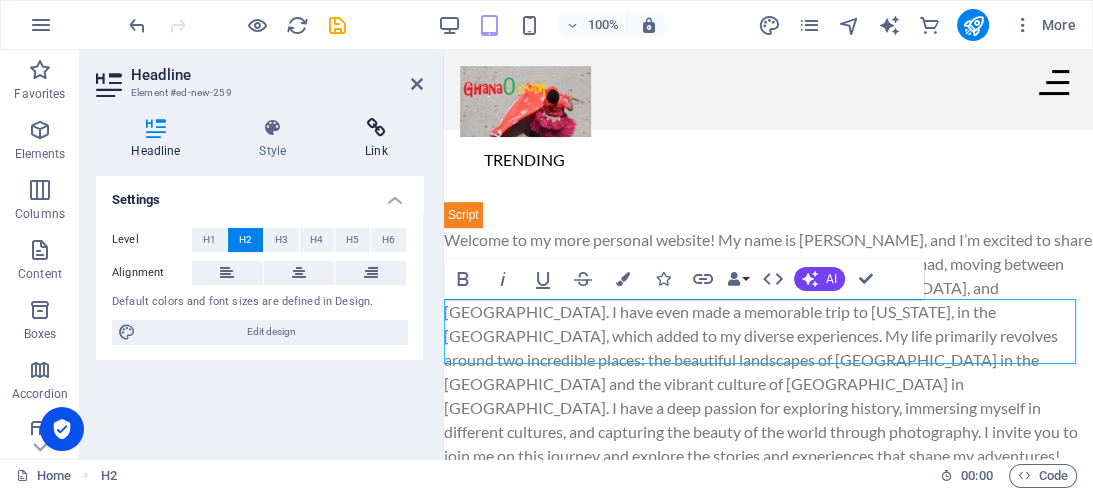 click at bounding box center [376, 128] 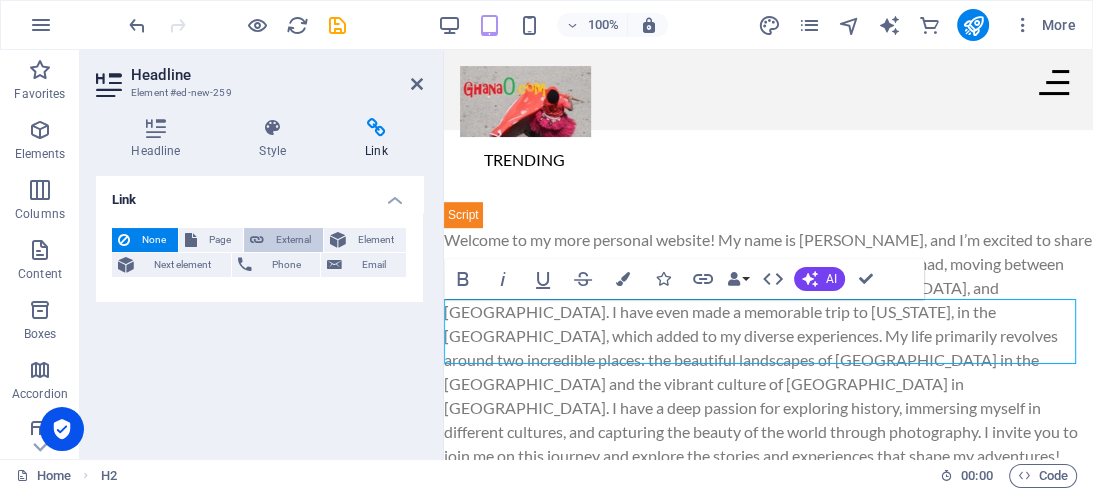 click on "External" at bounding box center [293, 240] 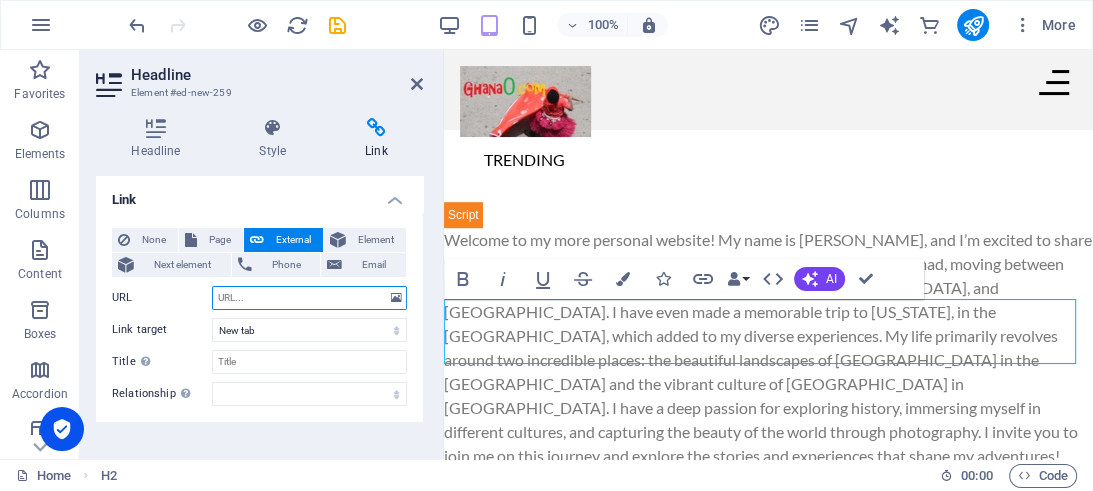 paste on "https://ghana0.com/en/blog-single-page-layout/seeing-with-fresh-eyes-to-understand-the-nature-around/" 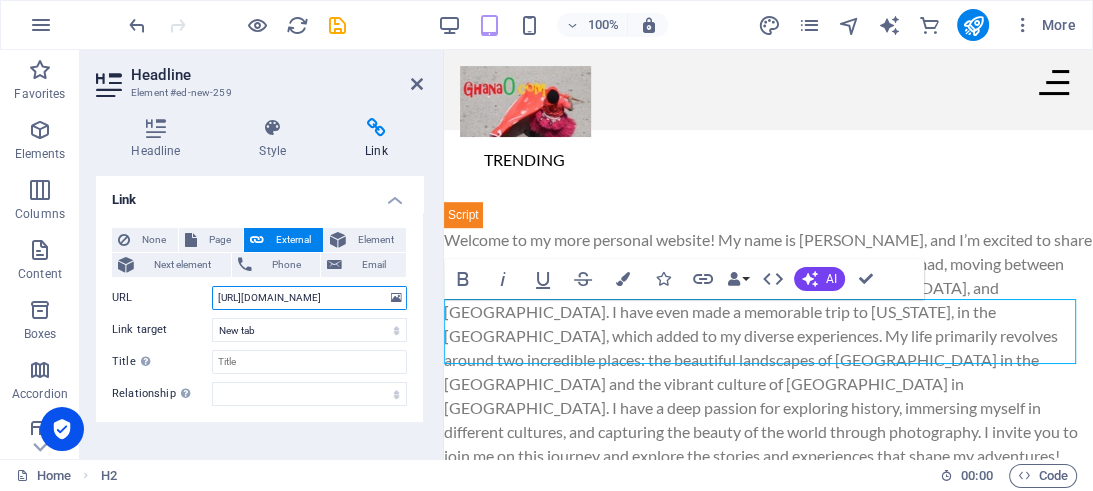 scroll, scrollTop: 0, scrollLeft: 318, axis: horizontal 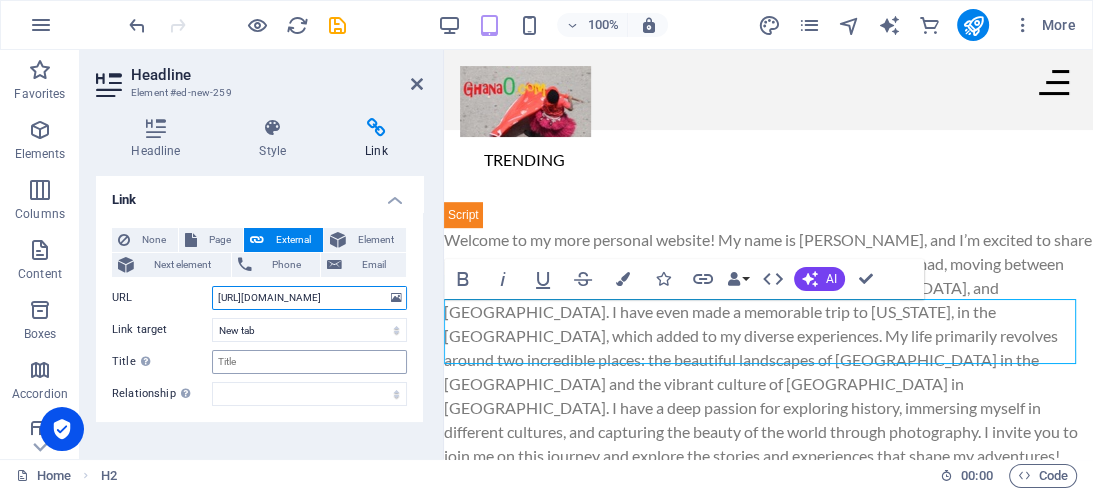 type on "https://ghana0.com/en/blog-single-page-layout/seeing-with-fresh-eyes-to-understand-the-nature-around/" 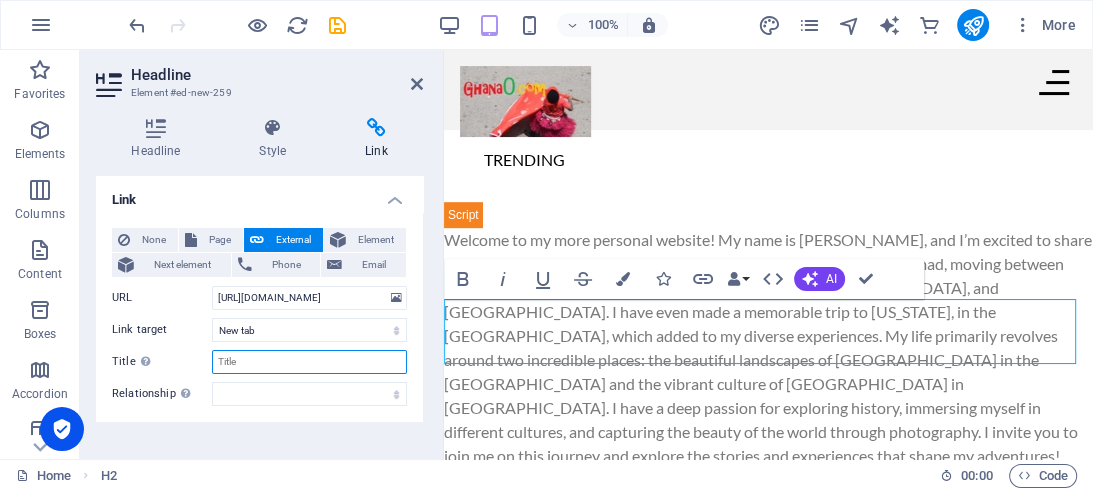 click on "Title Additional link description, should not be the same as the link text. The title is most often shown as a tooltip text when the mouse moves over the element. Leave empty if uncertain." at bounding box center (309, 362) 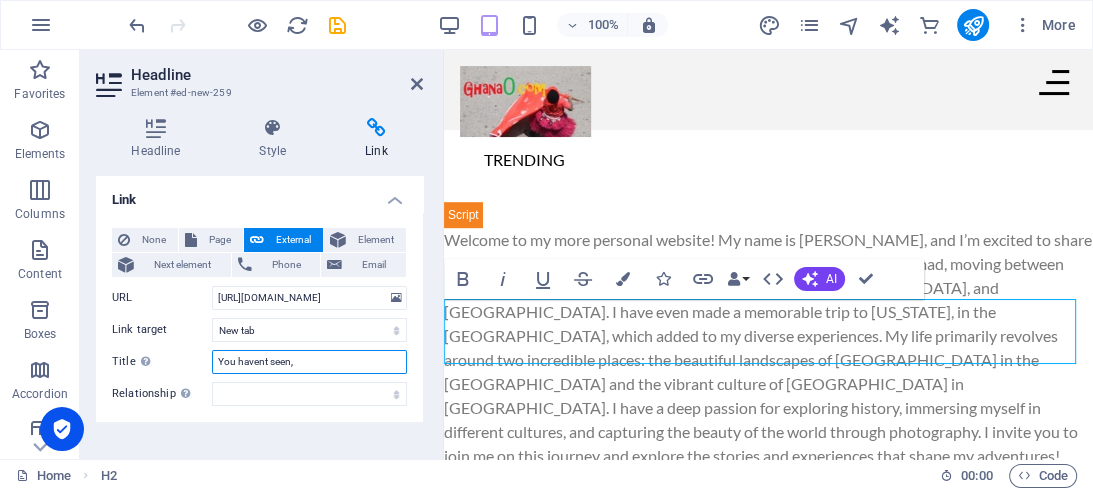 drag, startPoint x: 302, startPoint y: 362, endPoint x: 217, endPoint y: 361, distance: 85.00588 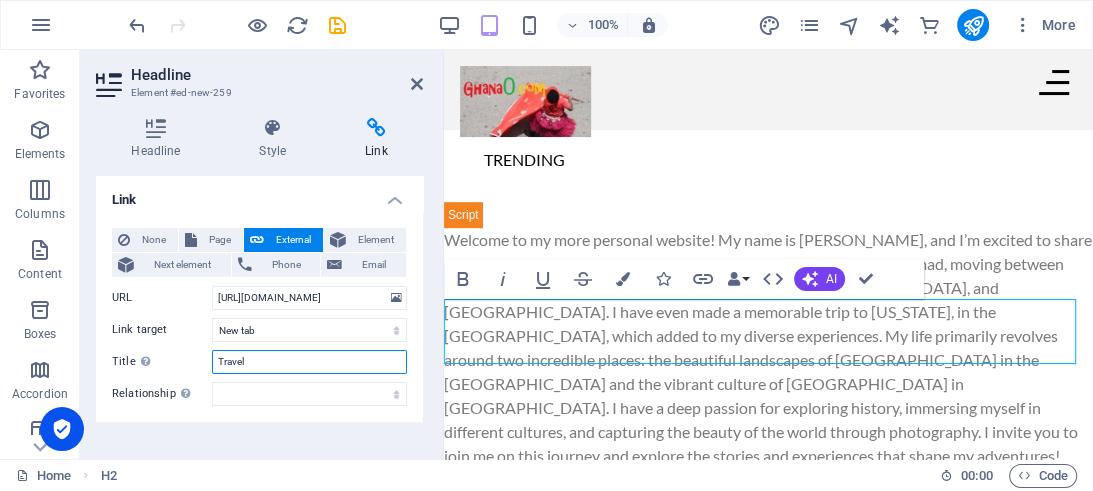 click on "Travel" at bounding box center [309, 362] 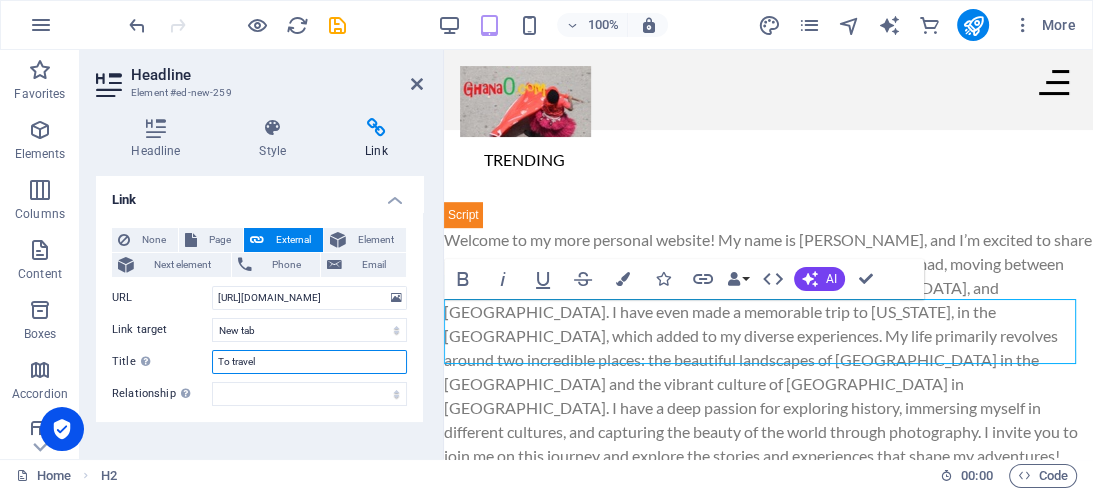 click on "To travel" at bounding box center (309, 362) 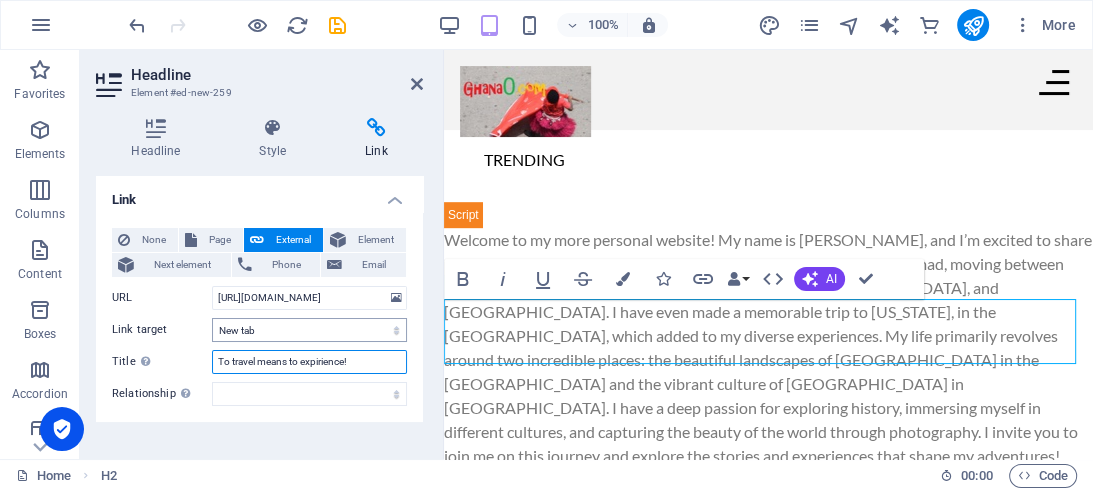 type on "To travel means to expirience!" 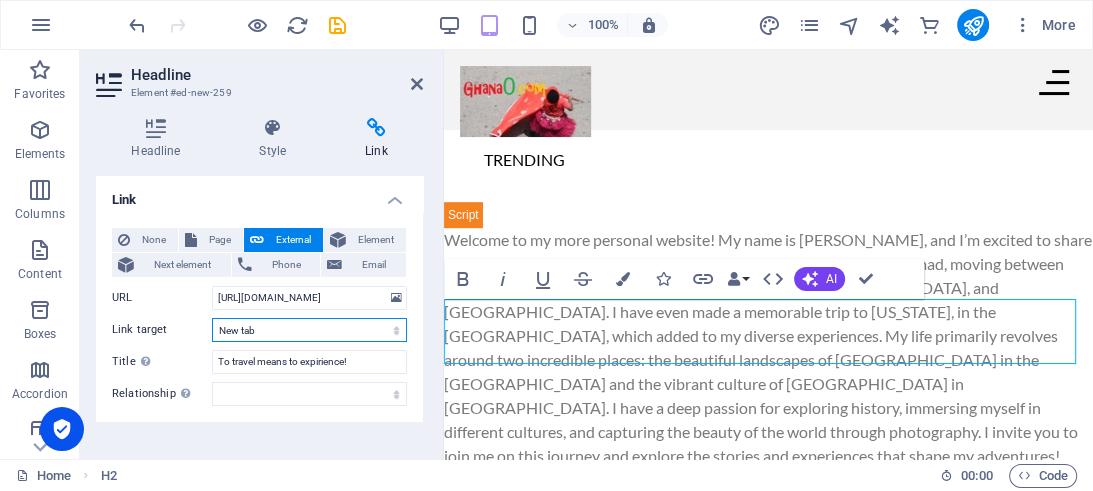 click on "New tab Same tab Overlay" at bounding box center [309, 330] 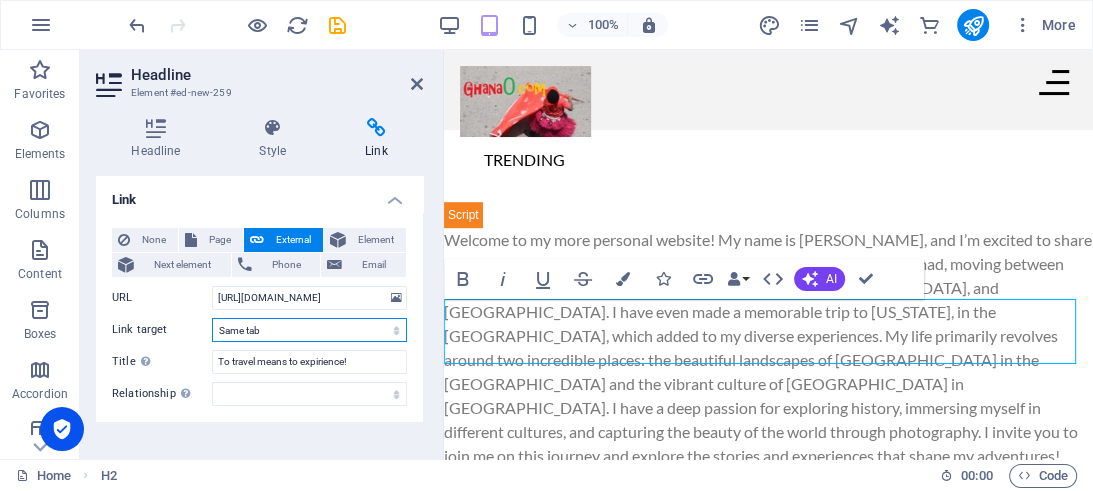 click on "Same tab" at bounding box center (0, 0) 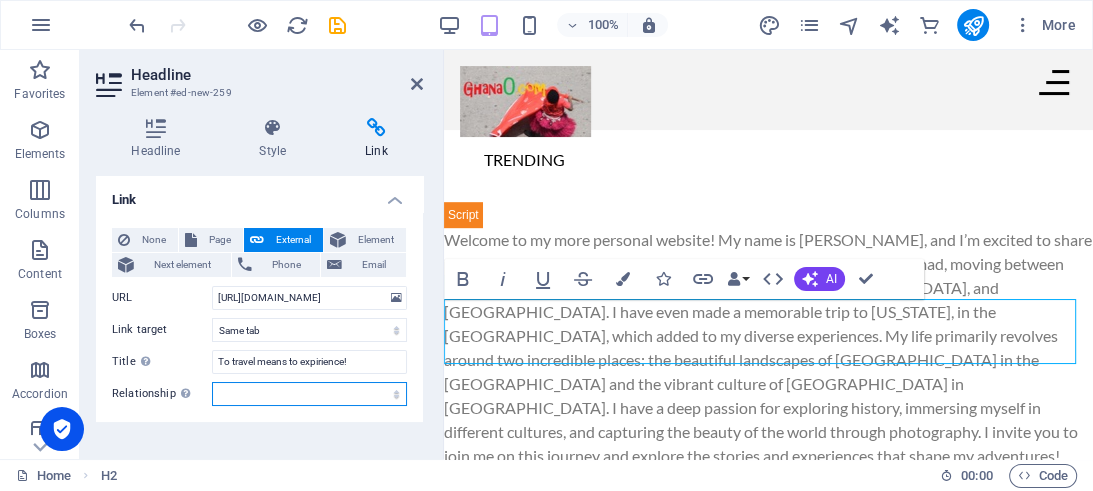 click on "alternate author bookmark external help license next nofollow noreferrer noopener prev search tag" at bounding box center (309, 394) 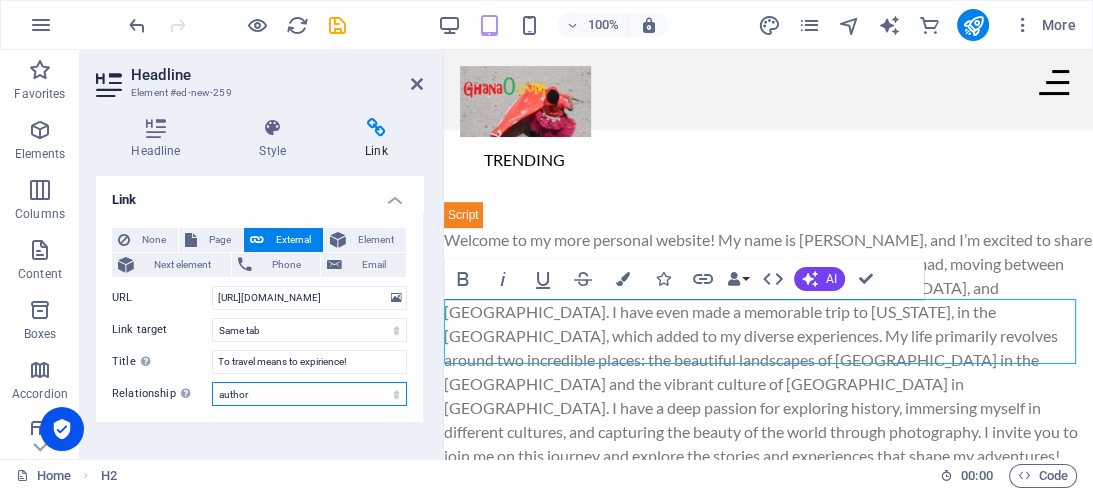 click on "author" at bounding box center [0, 0] 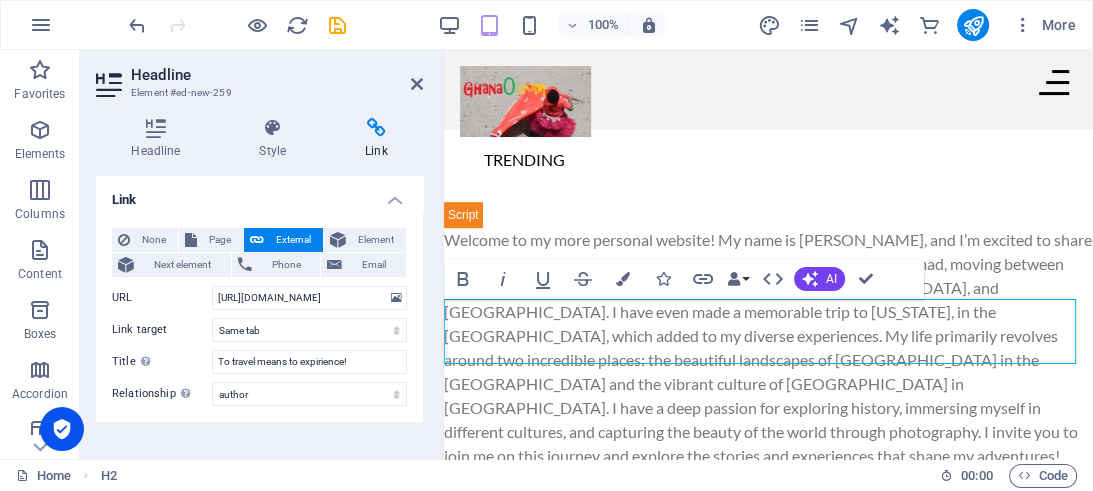click on "Link None Page External Element Next element Phone Email Page Home About Us Contact Legal Notice Privacy Home Element
URL https://ghana0.com/en/blog-single-page-layout/seeing-with-fresh-eyes-to-understand-the-nature-around/ Phone Email Link target New tab Same tab Overlay Title Additional link description, should not be the same as the link text. The title is most often shown as a tooltip text when the mouse moves over the element. Leave empty if uncertain. To travel means to expirience! Relationship Sets the  relationship of this link to the link target . For example, the value "nofollow" instructs search engines not to follow the link. Can be left empty. alternate author bookmark external help license next nofollow noreferrer noopener prev search tag" at bounding box center (259, 309) 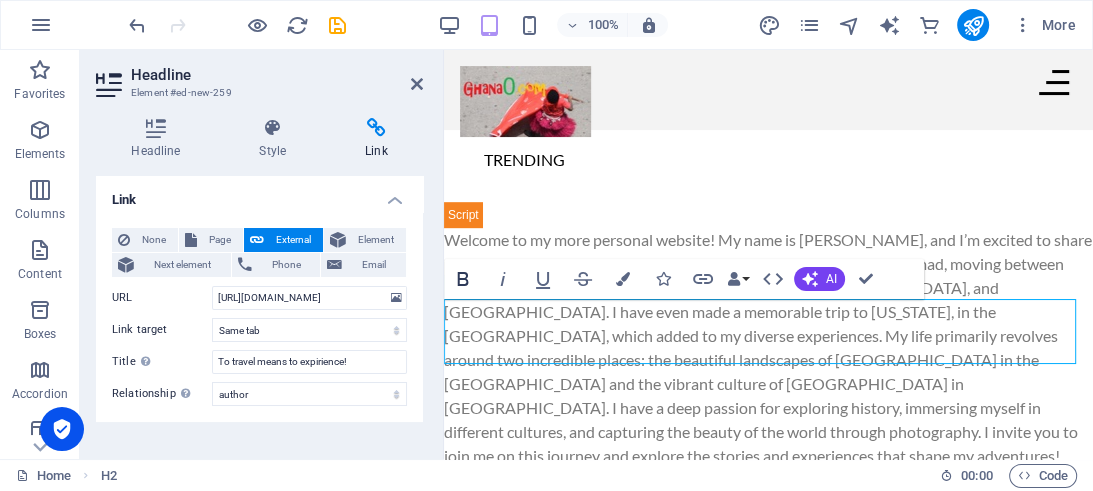 click 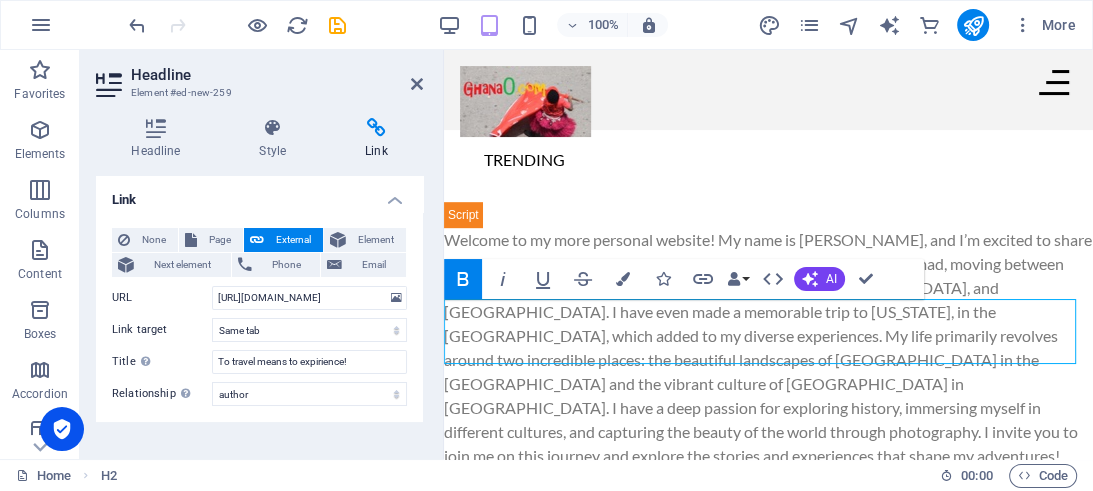 click on "Seeing with “fresh eyes” to understand the nature around *" at bounding box center (768, 592) 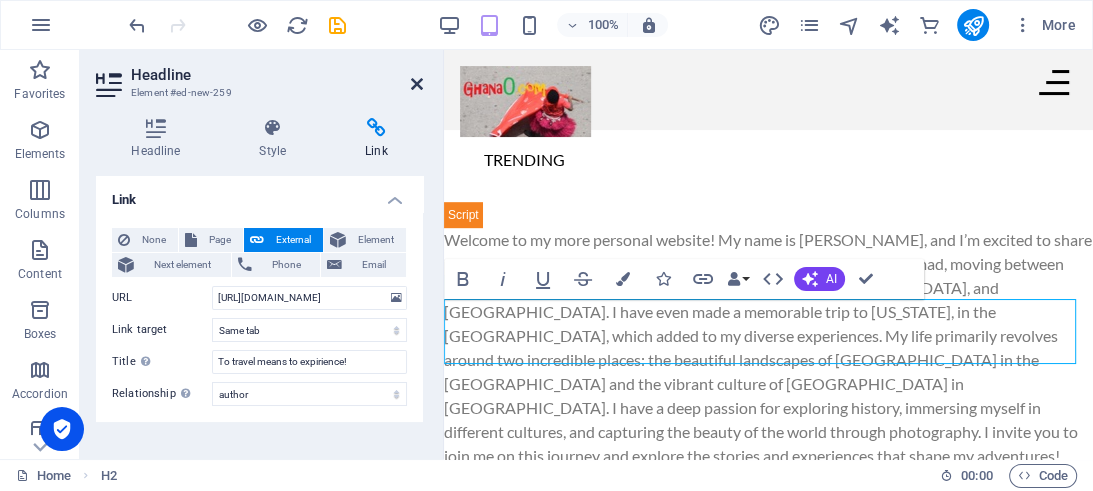 click at bounding box center [417, 84] 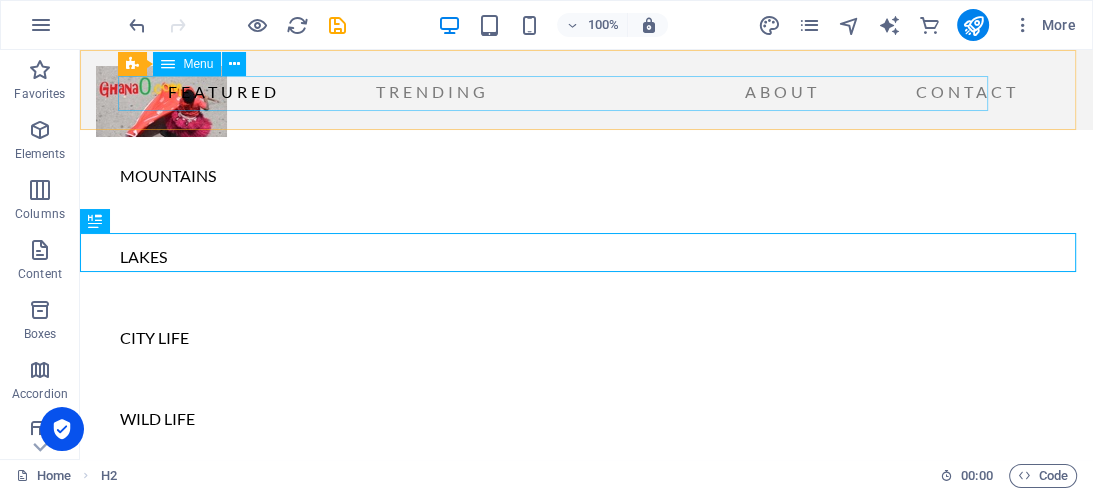 scroll, scrollTop: 1108, scrollLeft: 0, axis: vertical 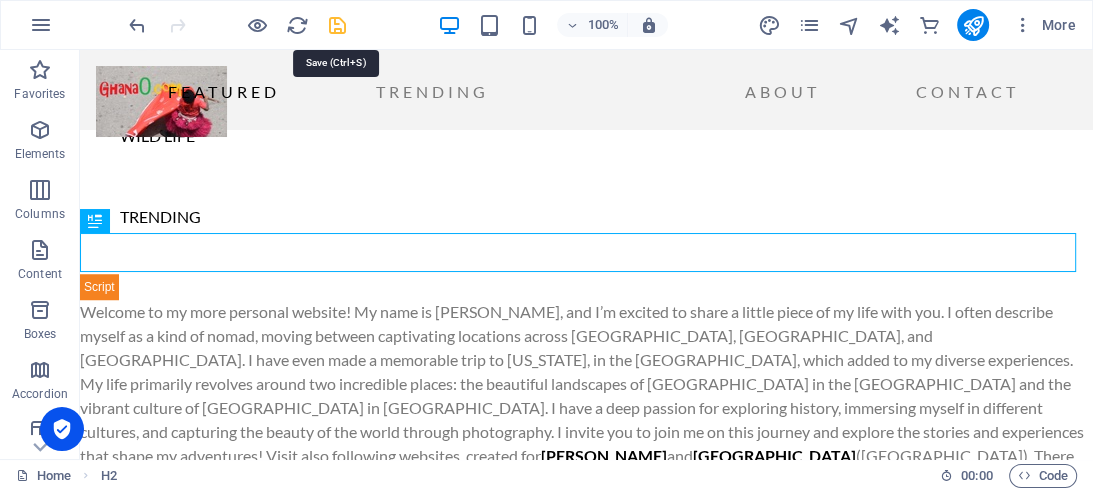 click at bounding box center (337, 25) 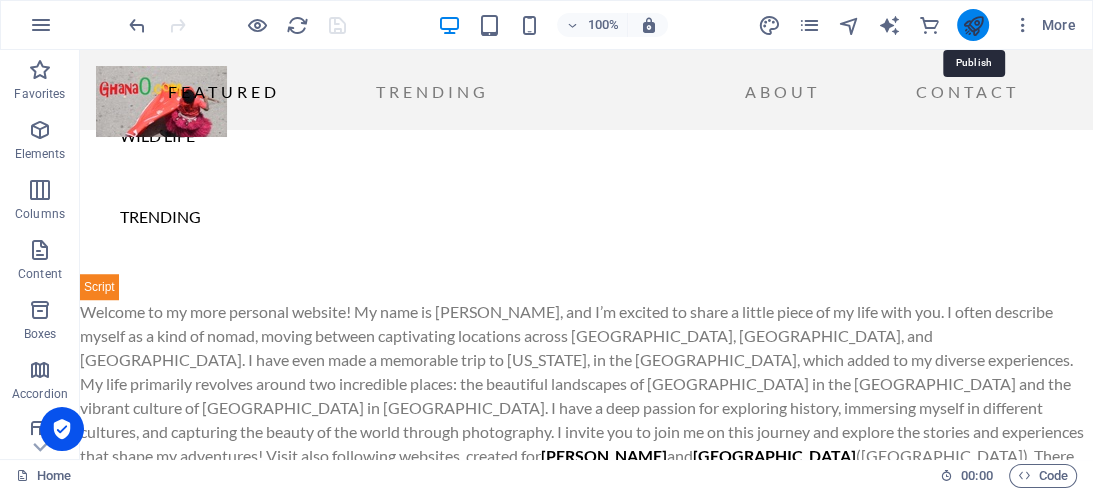 click at bounding box center [972, 25] 